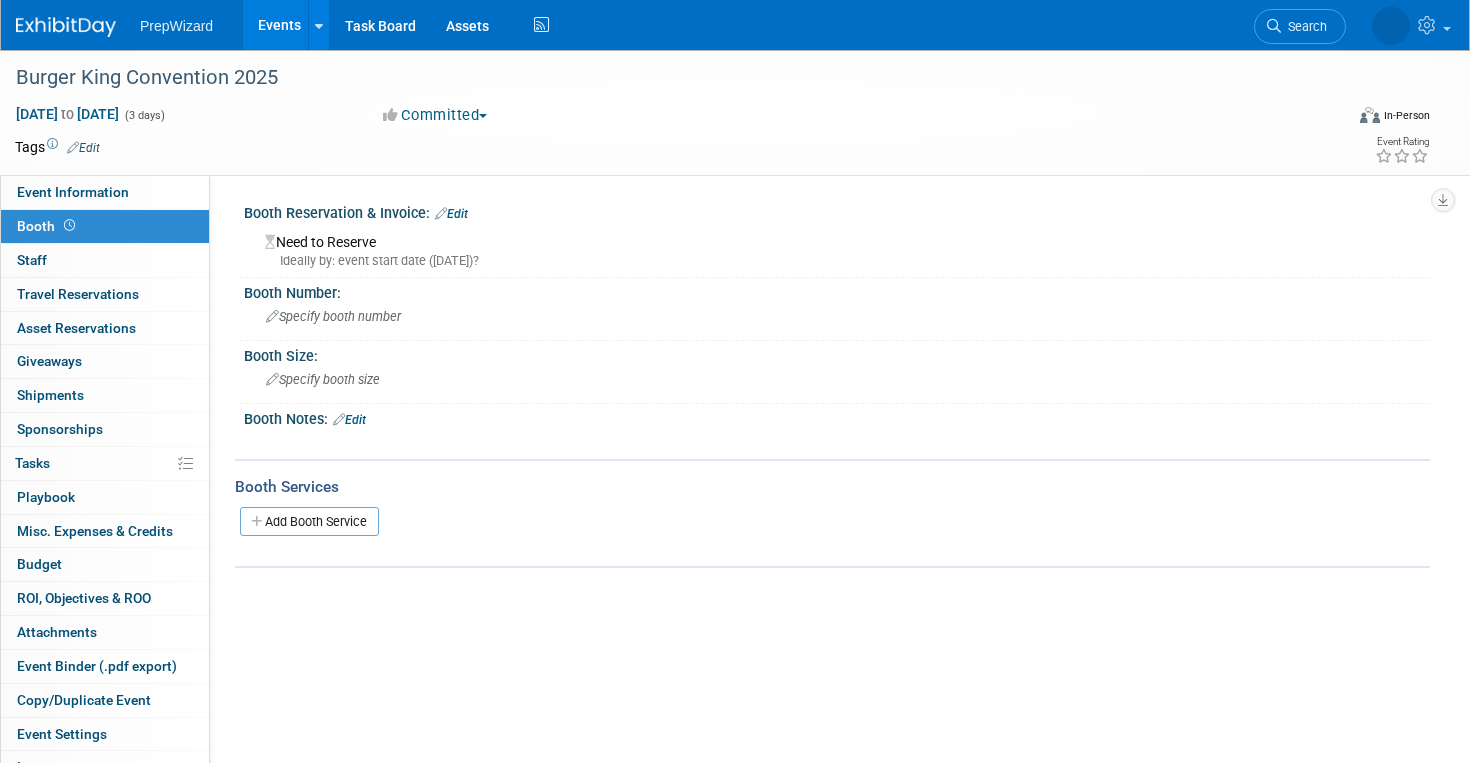 scroll, scrollTop: 0, scrollLeft: 0, axis: both 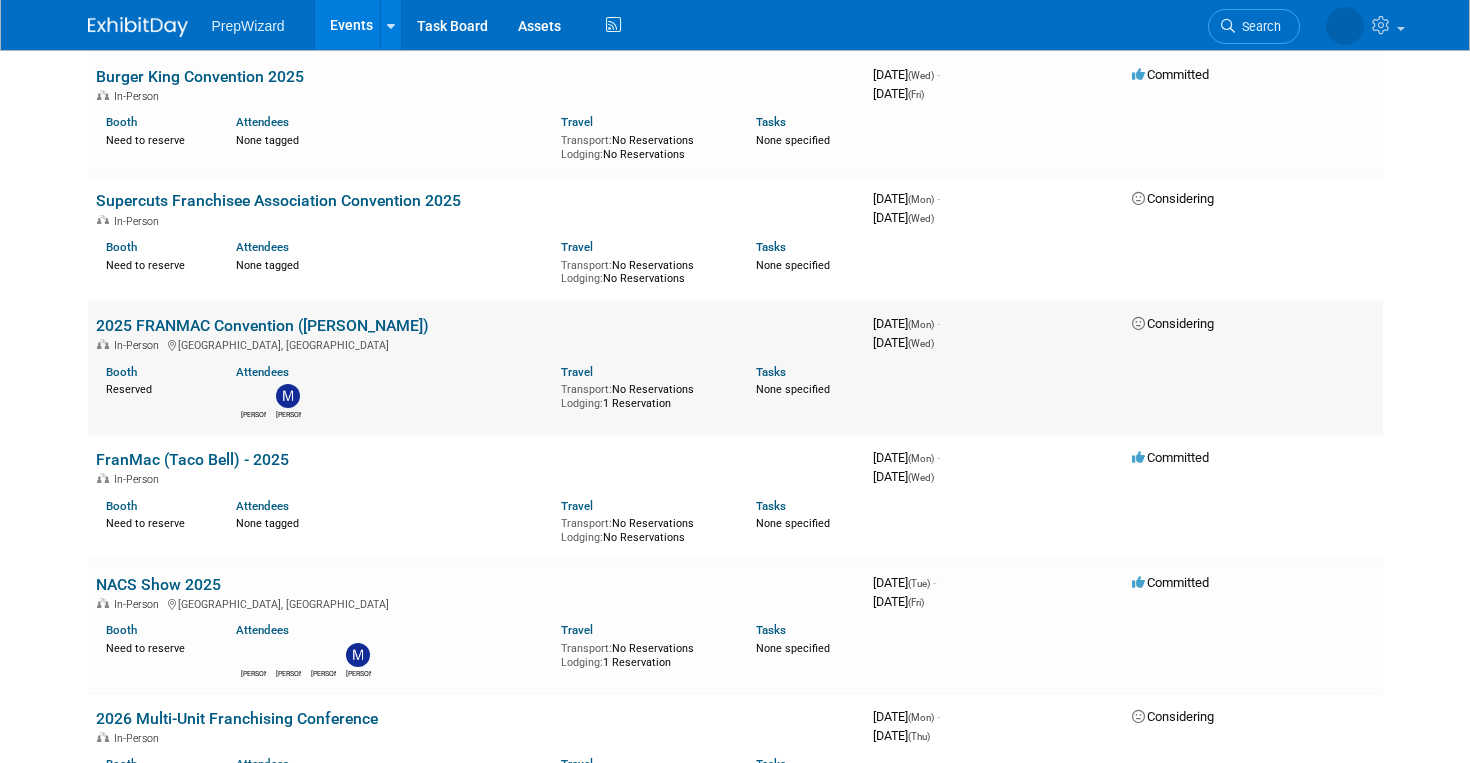 click on "2025 FRANMAC Convention ([PERSON_NAME])" at bounding box center [262, 325] 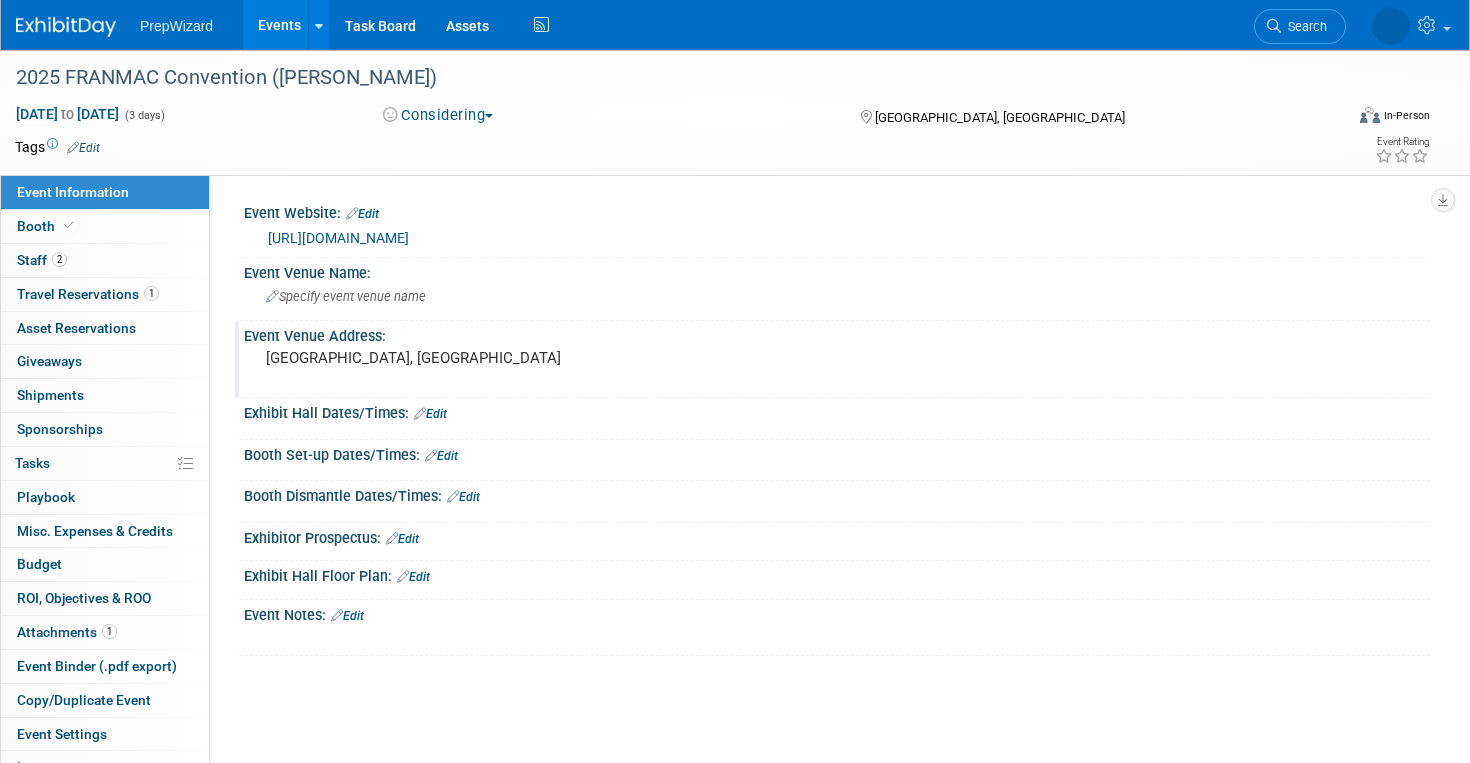 scroll, scrollTop: 0, scrollLeft: 0, axis: both 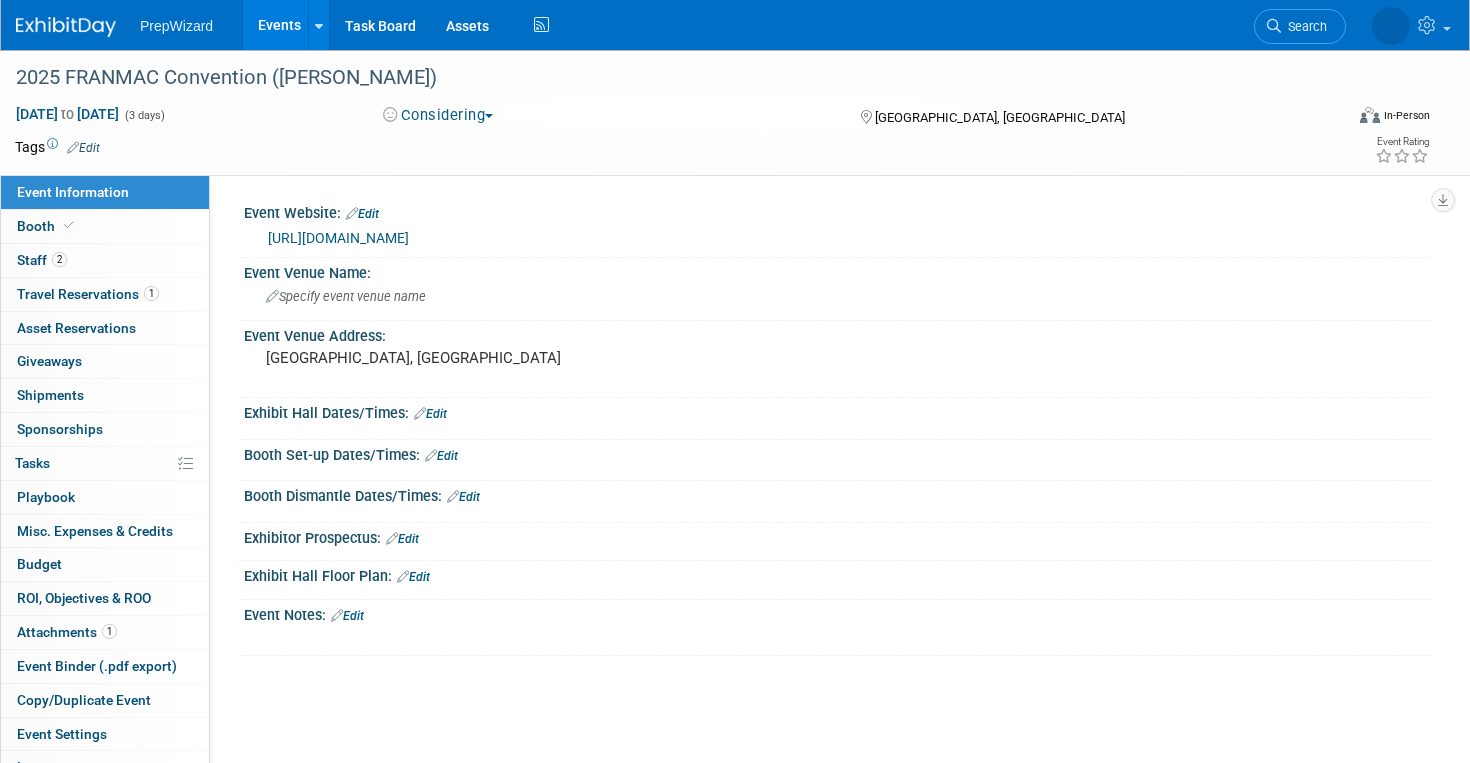click on "[URL][DOMAIN_NAME]" at bounding box center (338, 238) 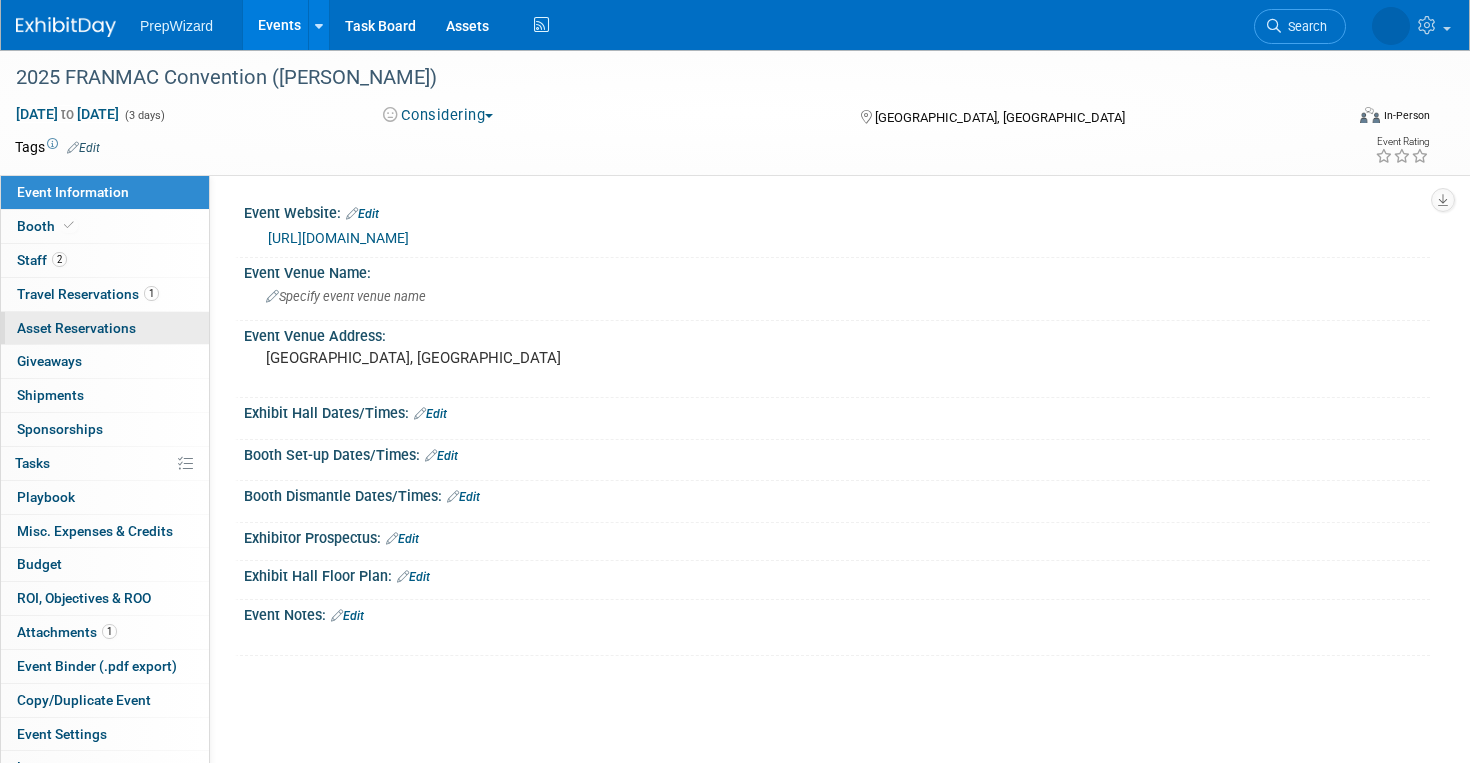 click on "Asset Reservations 0" at bounding box center (76, 328) 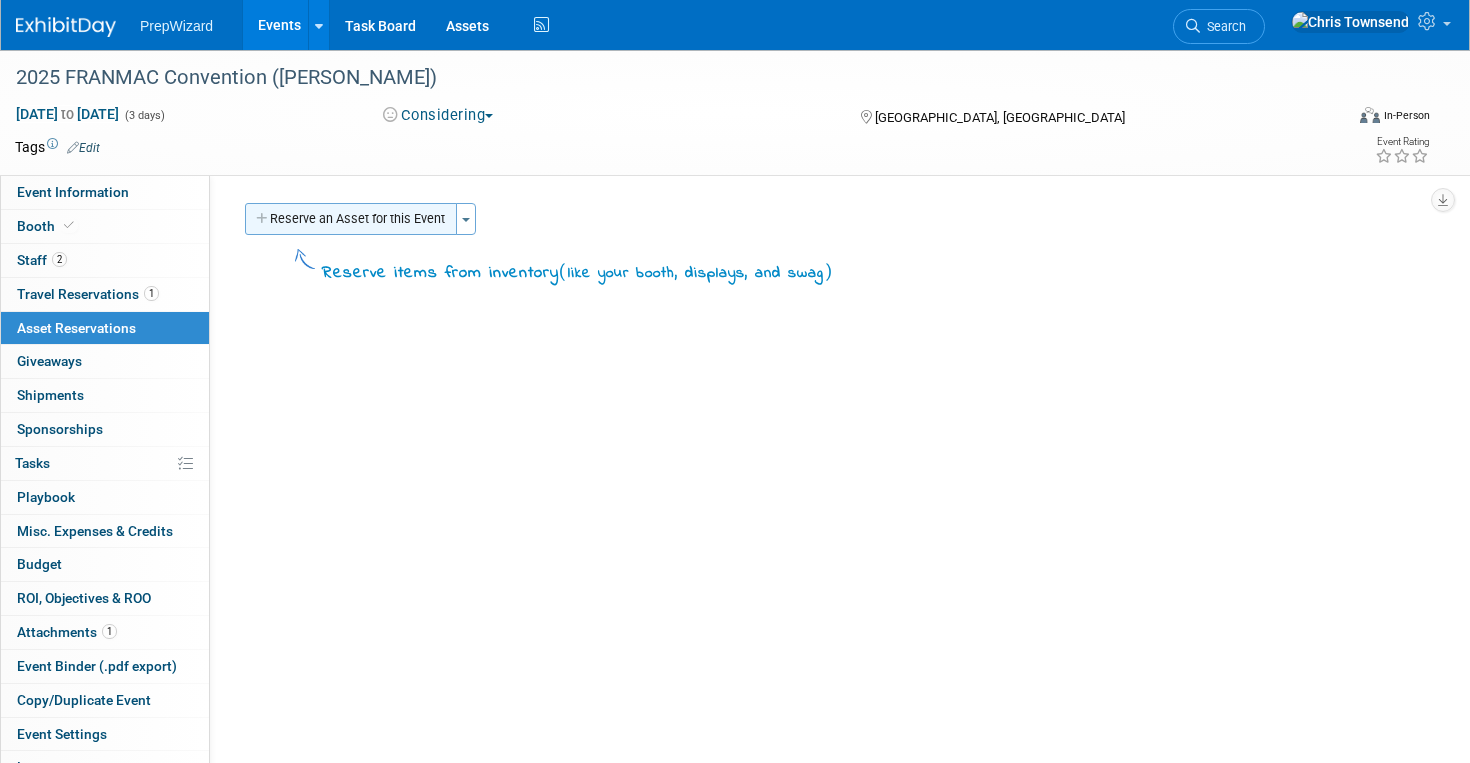 click on "Reserve an Asset for this Event" at bounding box center [351, 219] 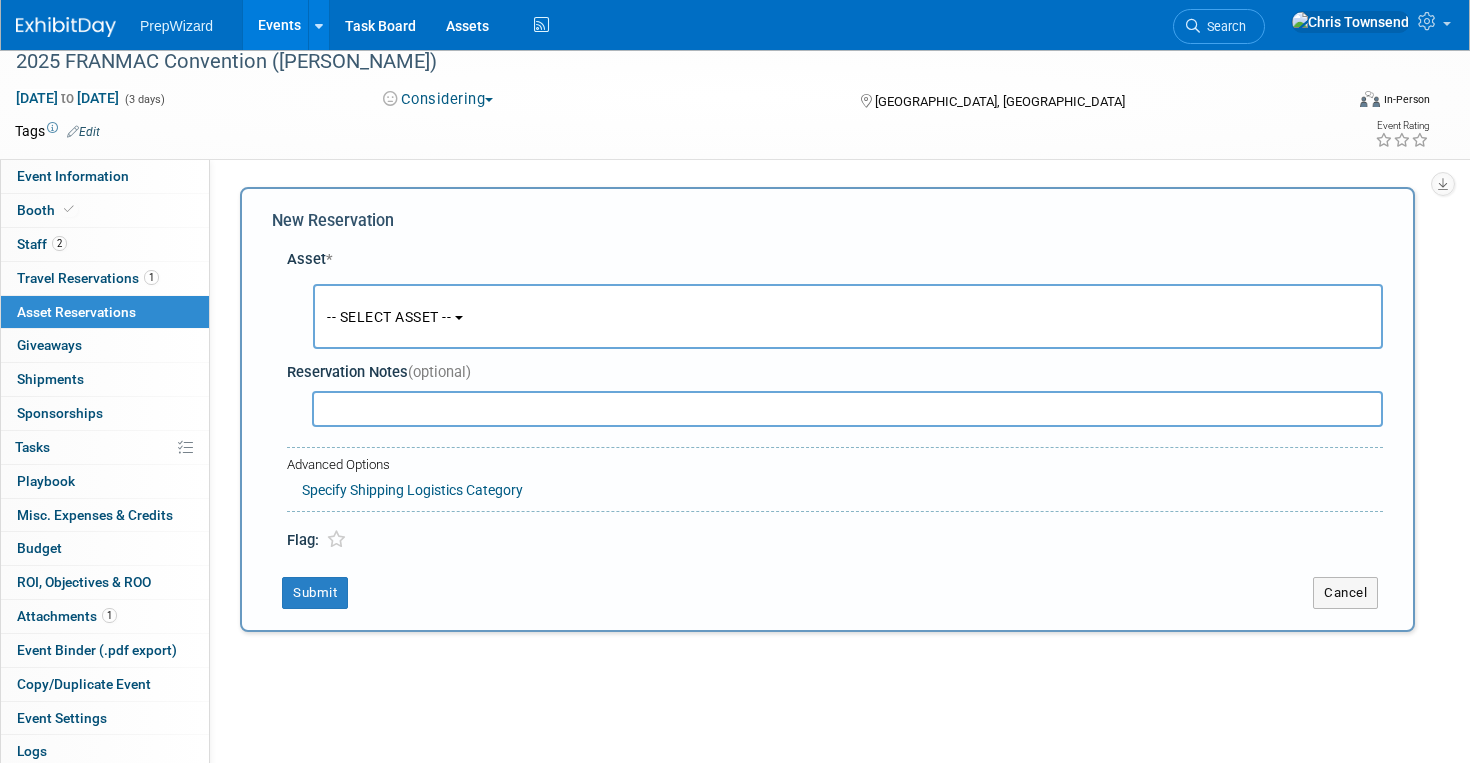 scroll, scrollTop: 20, scrollLeft: 0, axis: vertical 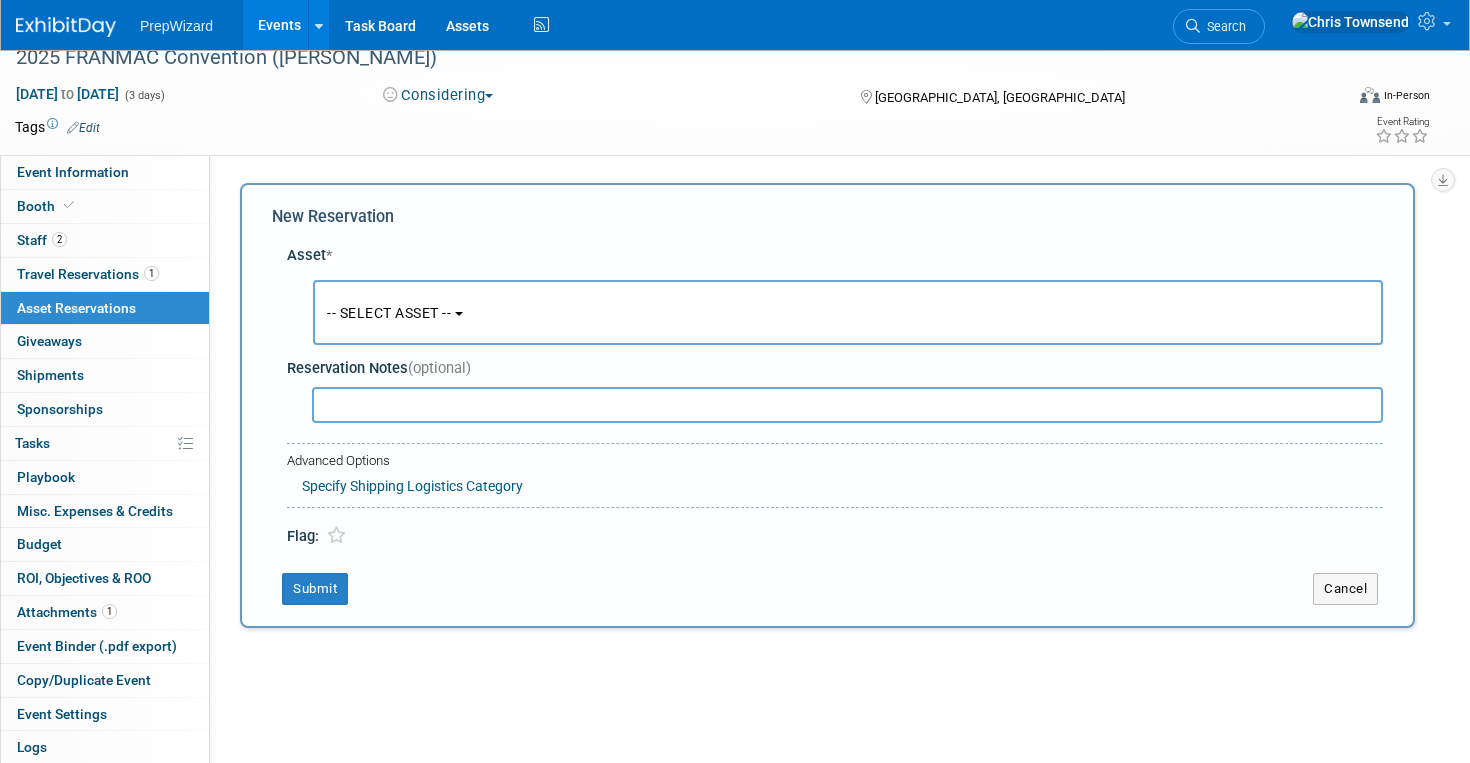 click on "-- SELECT ASSET --" at bounding box center (389, 313) 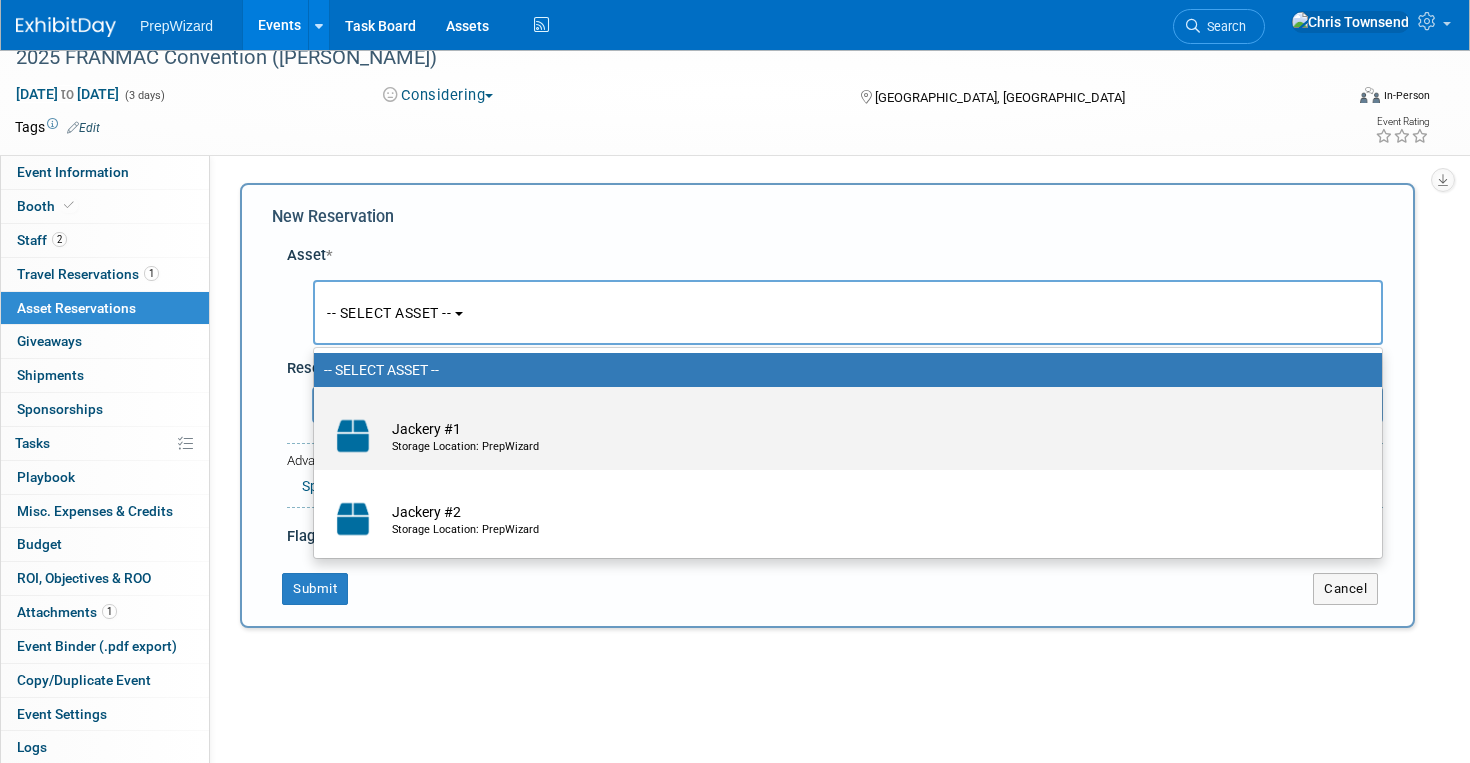 click on "Jackery #1 Storage Location: PrepWizard" at bounding box center (862, 436) 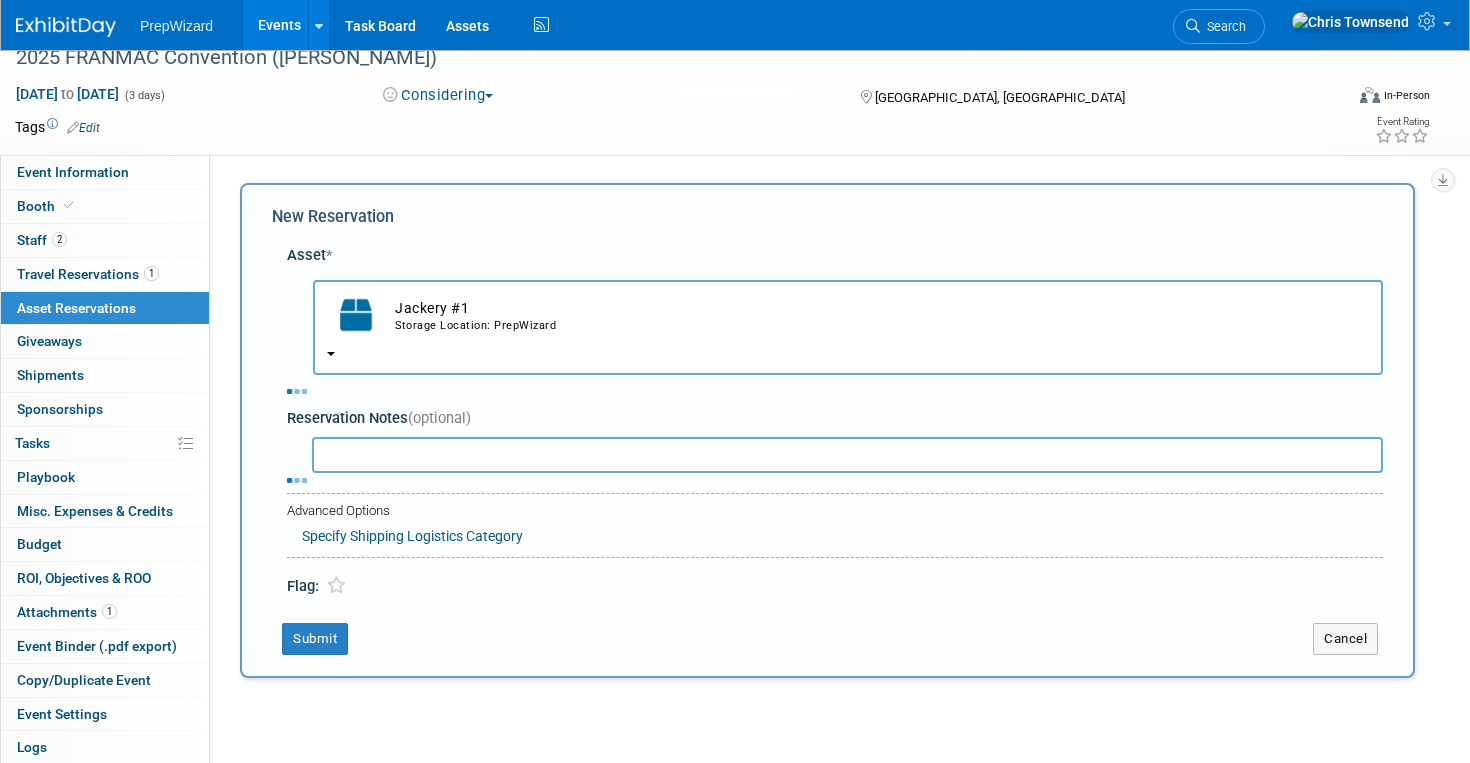select on "9" 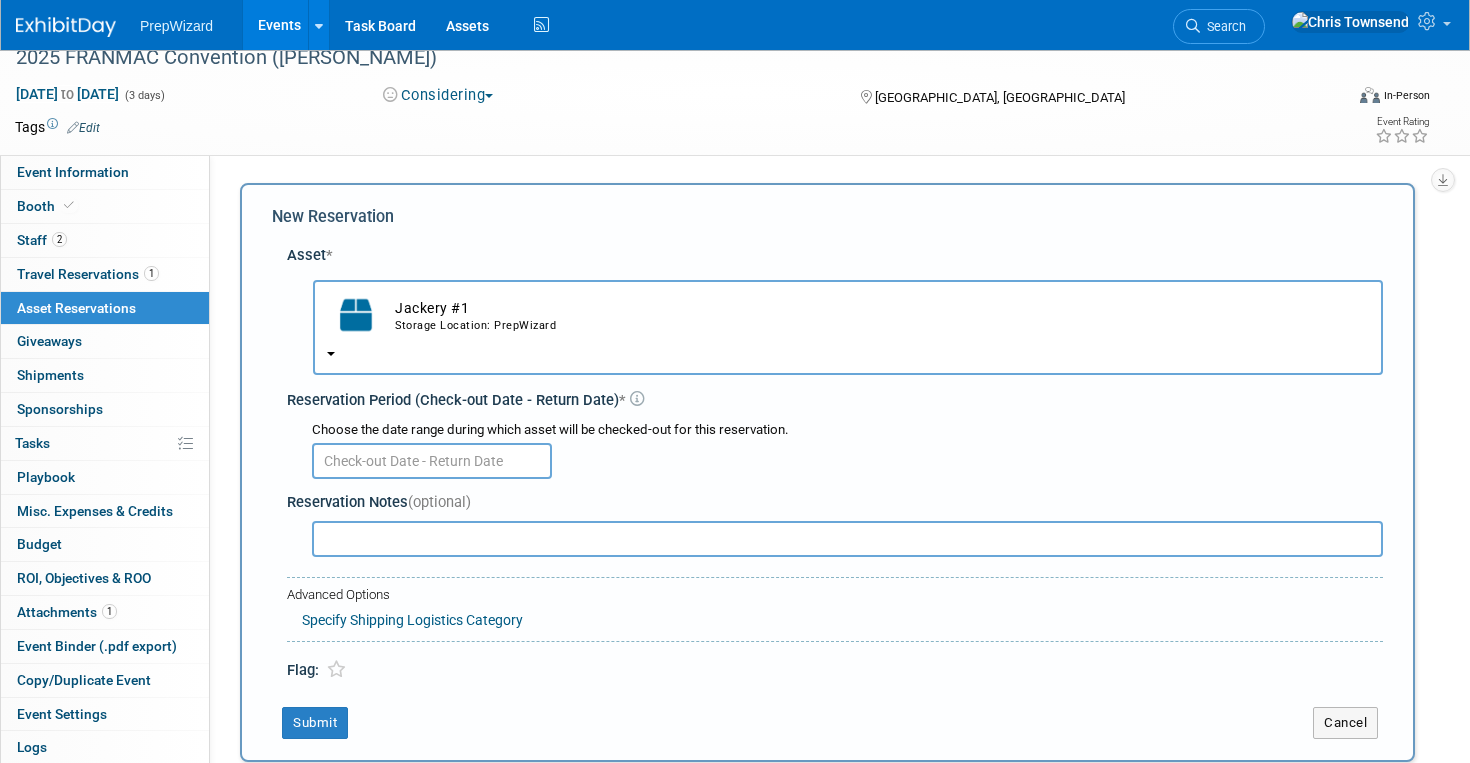 click at bounding box center [432, 461] 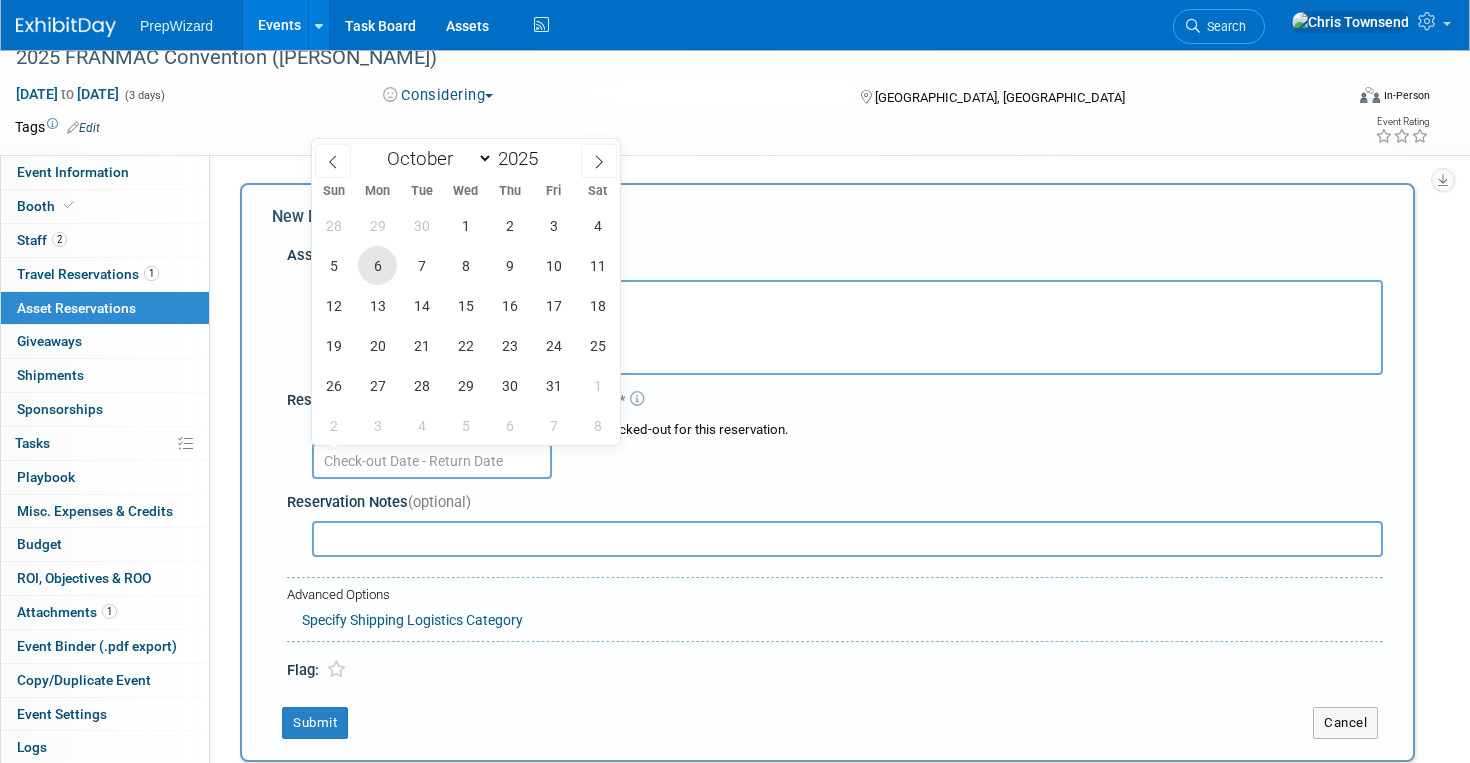 click on "6" at bounding box center [377, 265] 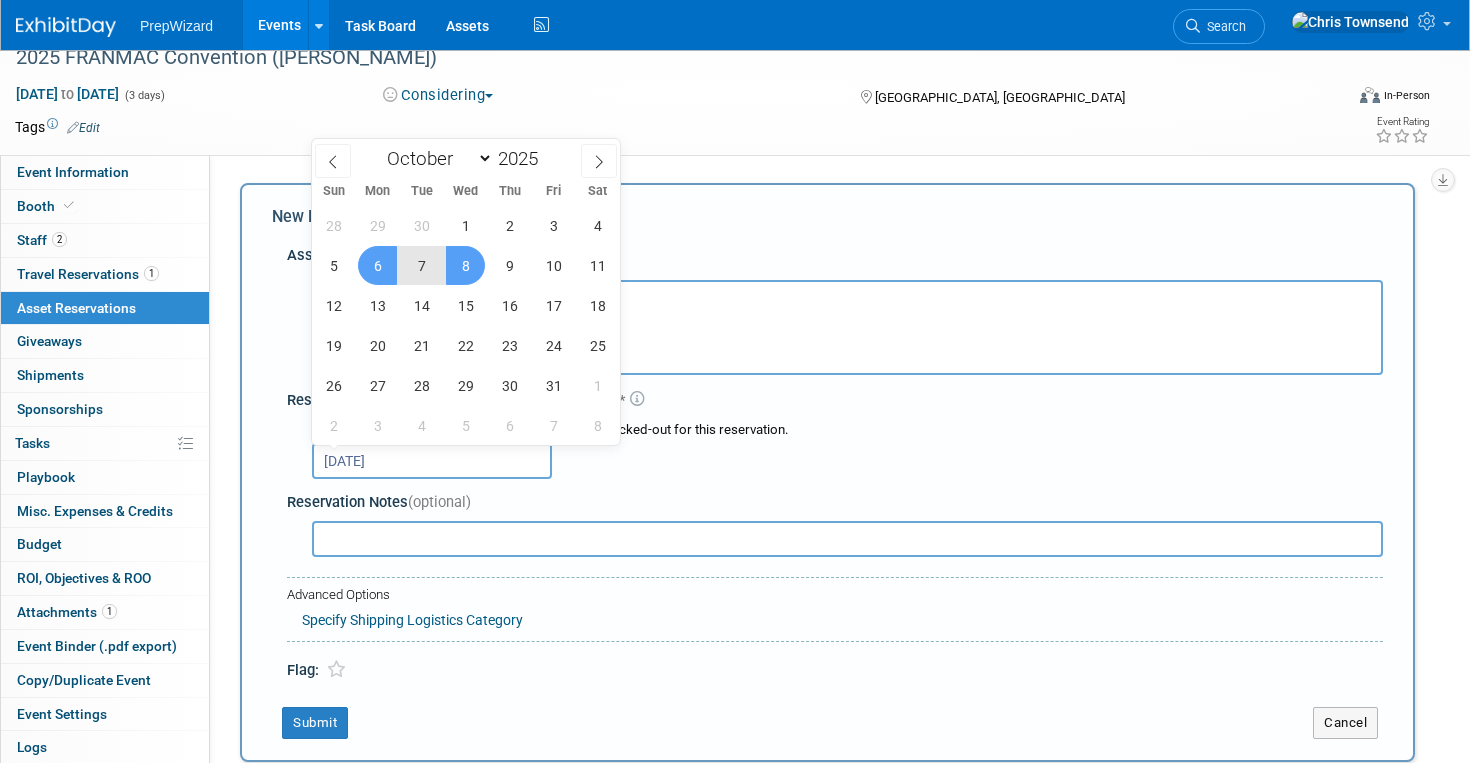 click on "8" at bounding box center (465, 265) 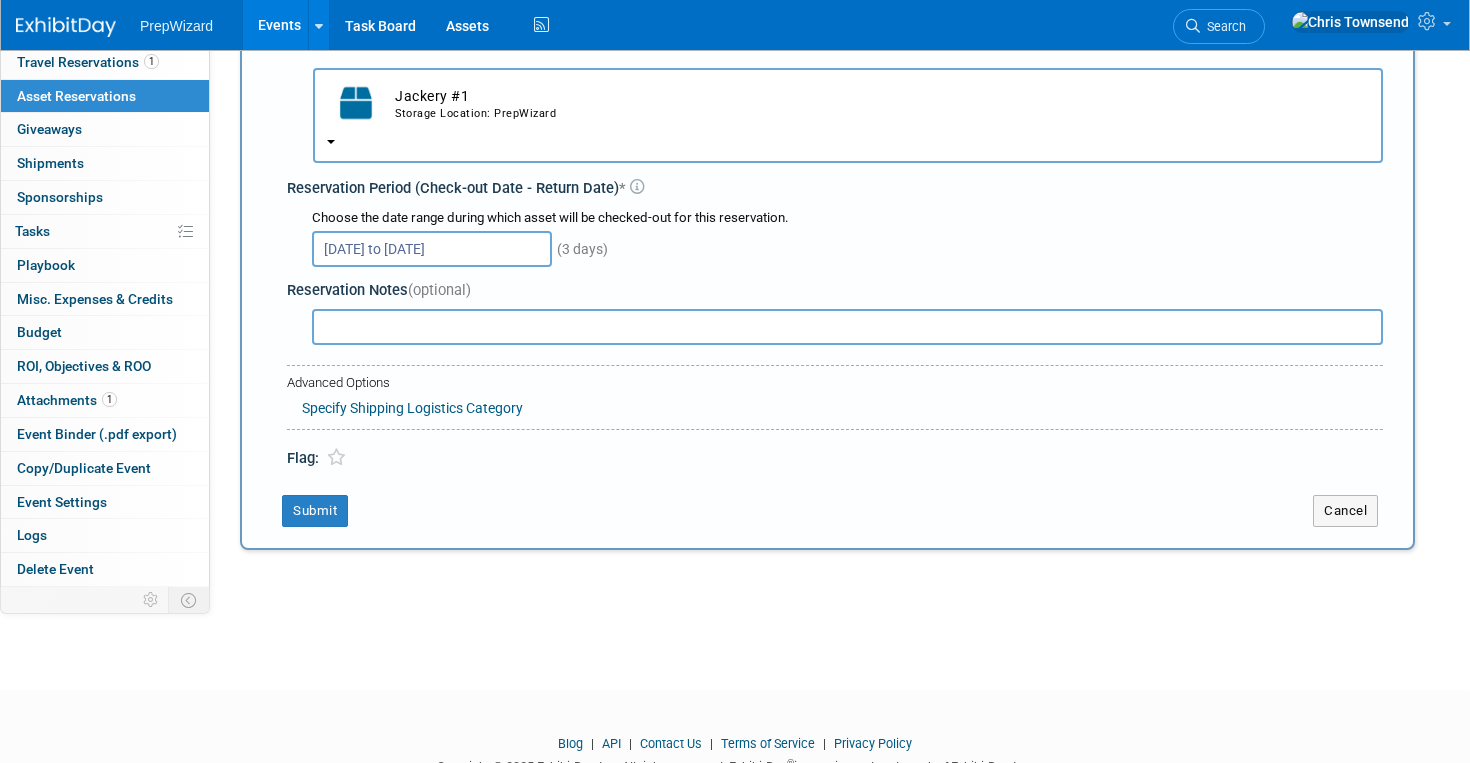 scroll, scrollTop: 240, scrollLeft: 0, axis: vertical 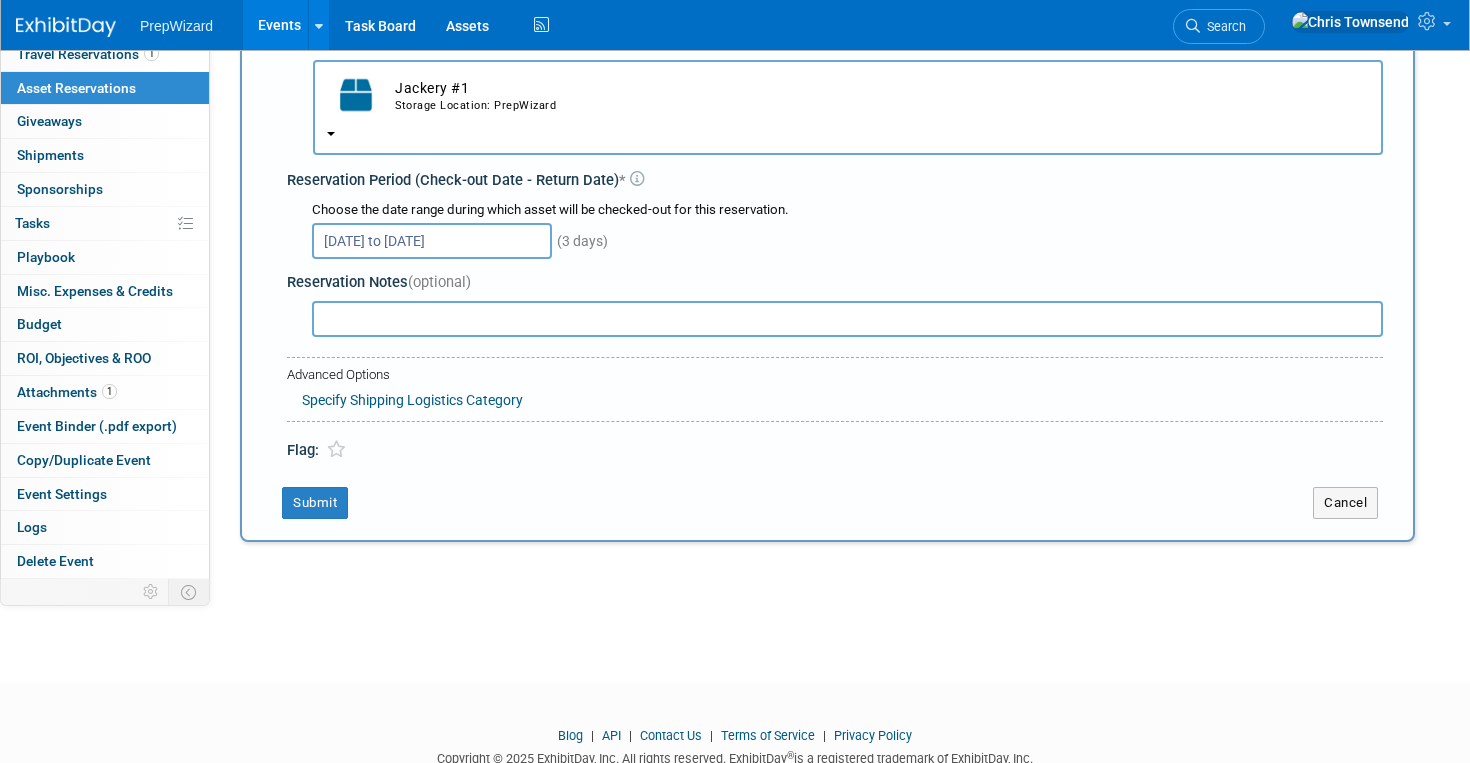 click on "Oct 6, 2025 to Oct 8, 2025" at bounding box center (432, 241) 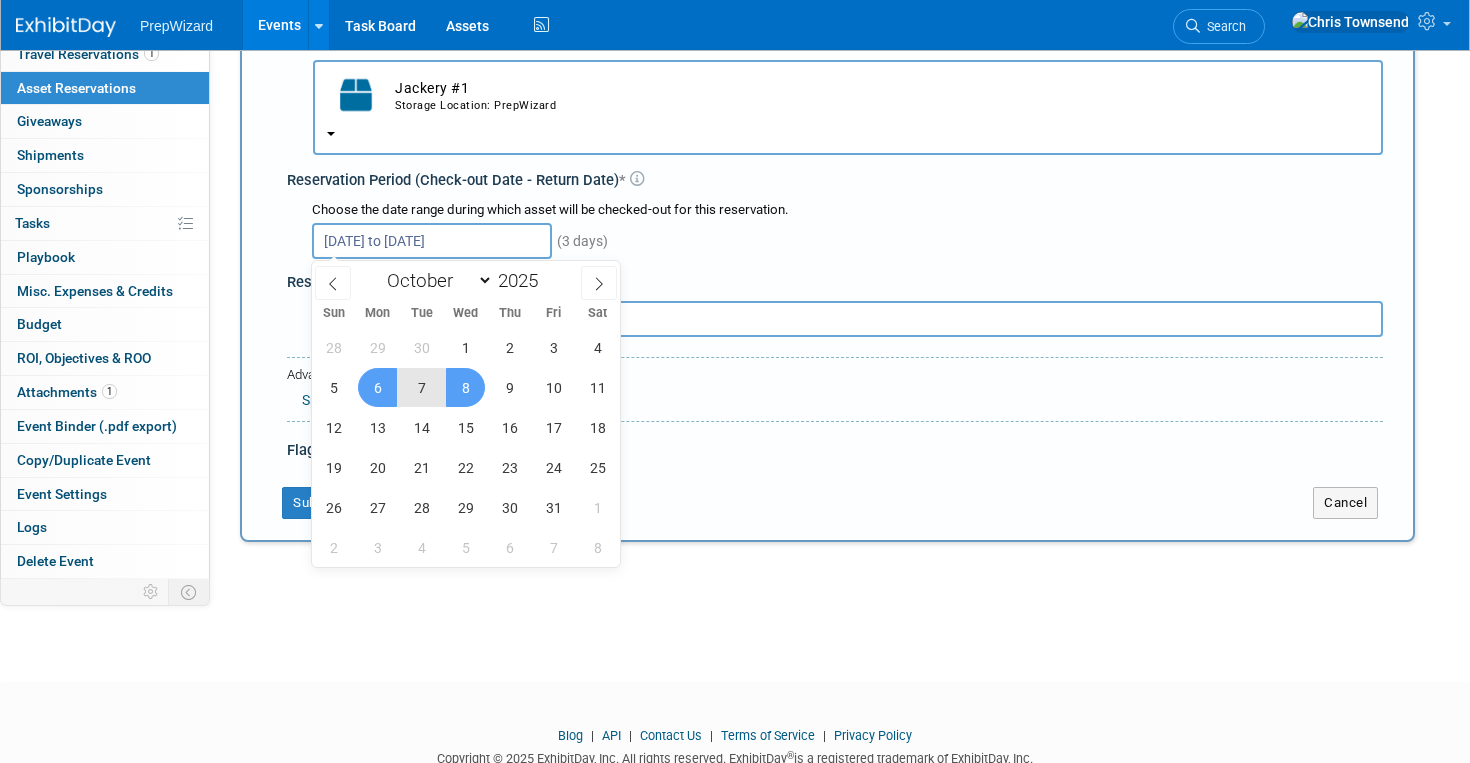 click on "7" at bounding box center [421, 387] 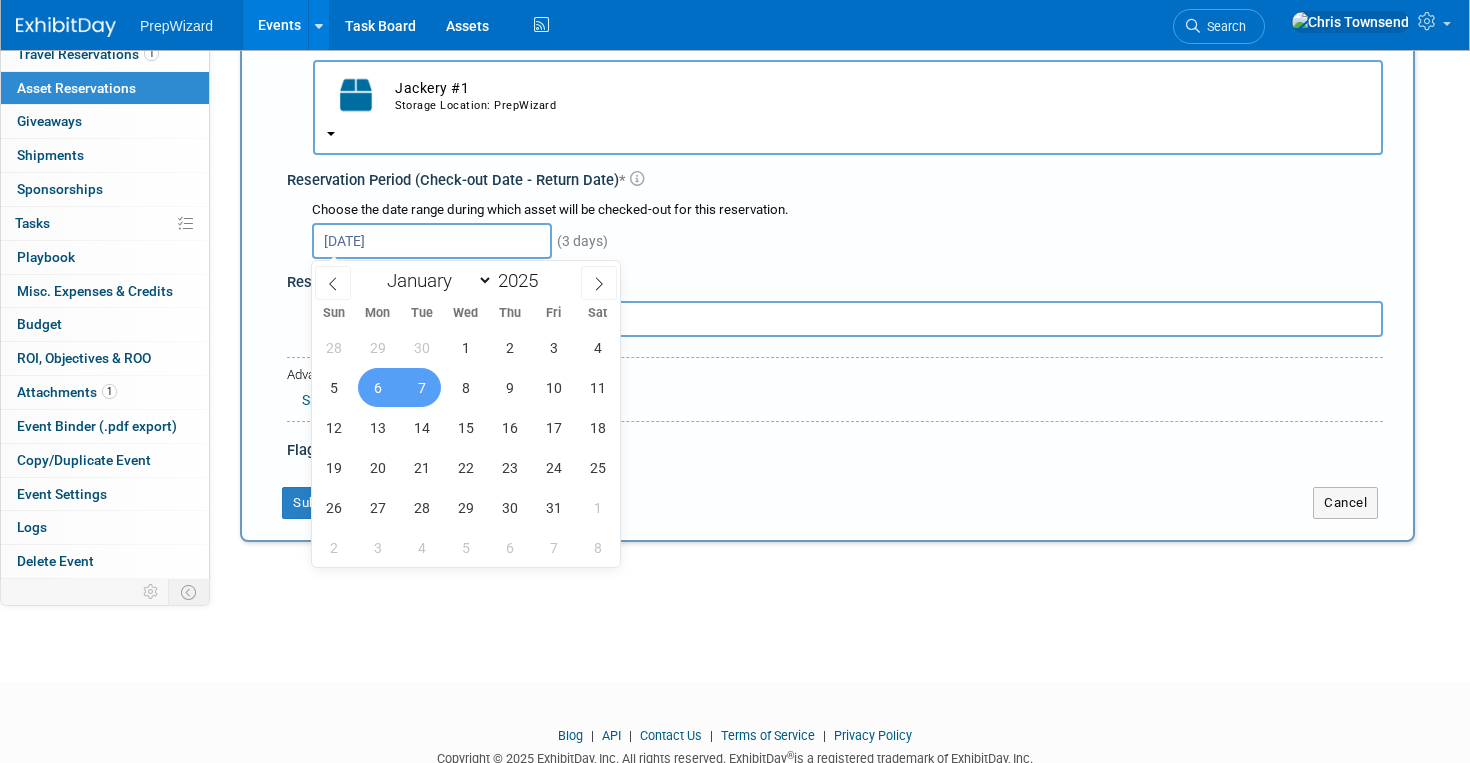 click on "6" at bounding box center [377, 387] 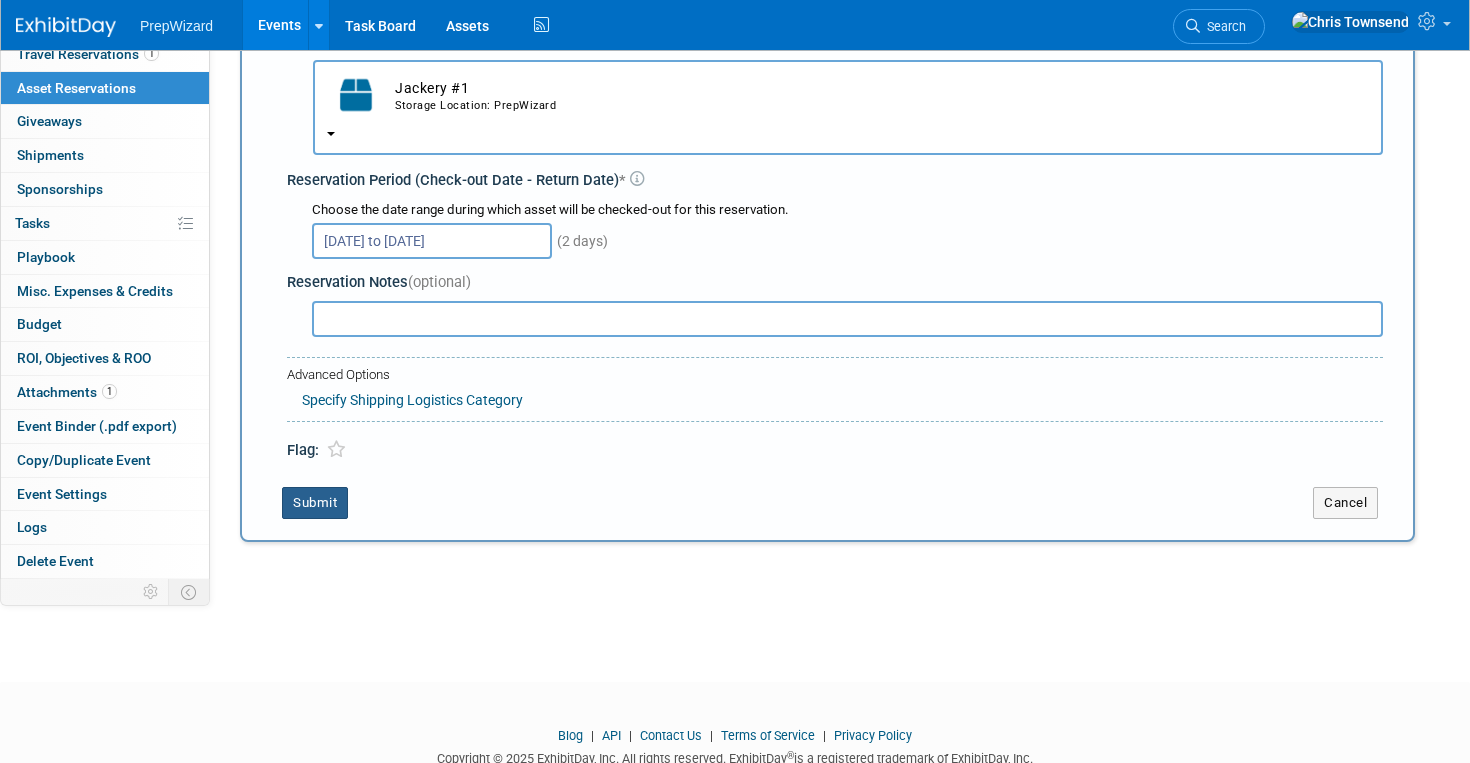 click on "Submit" at bounding box center [315, 503] 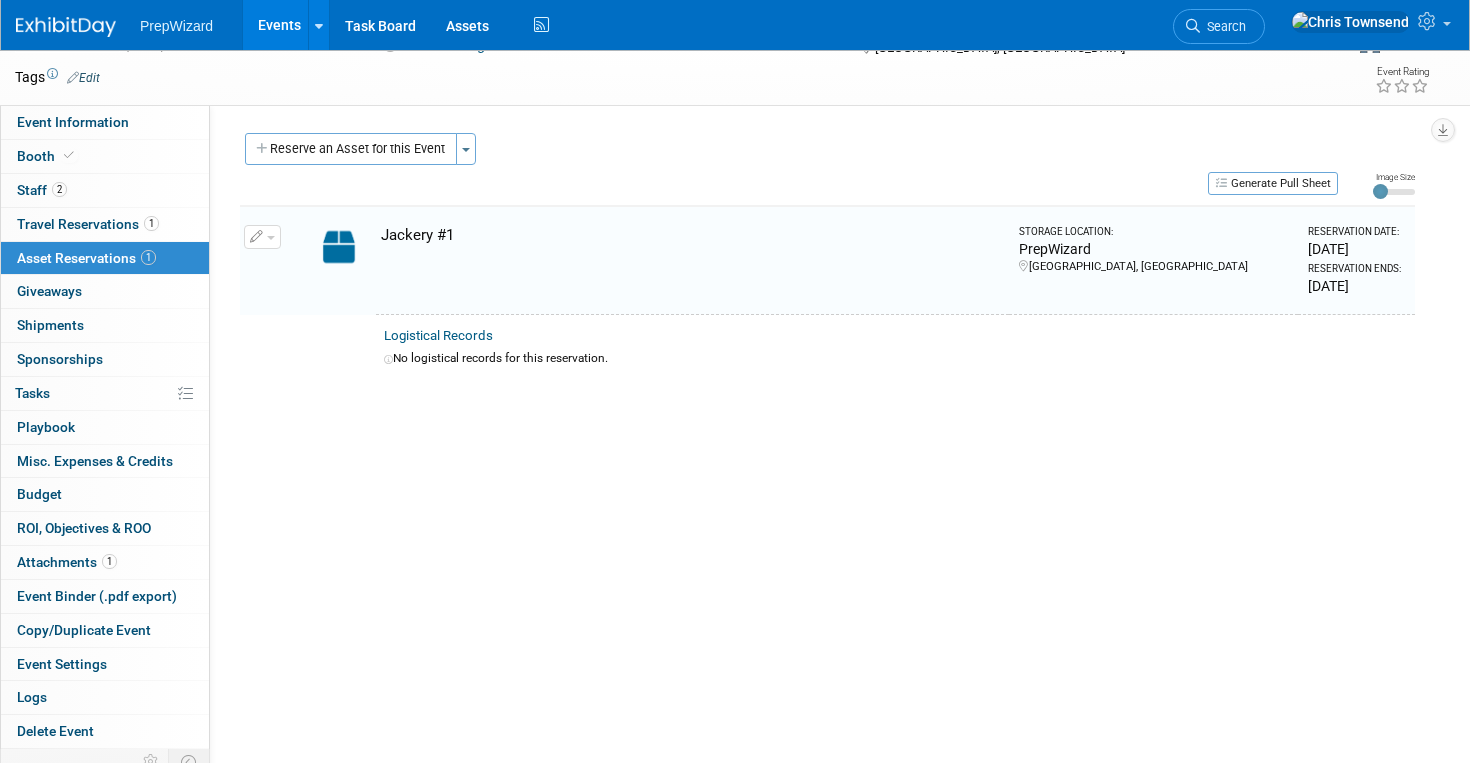 scroll, scrollTop: 26, scrollLeft: 0, axis: vertical 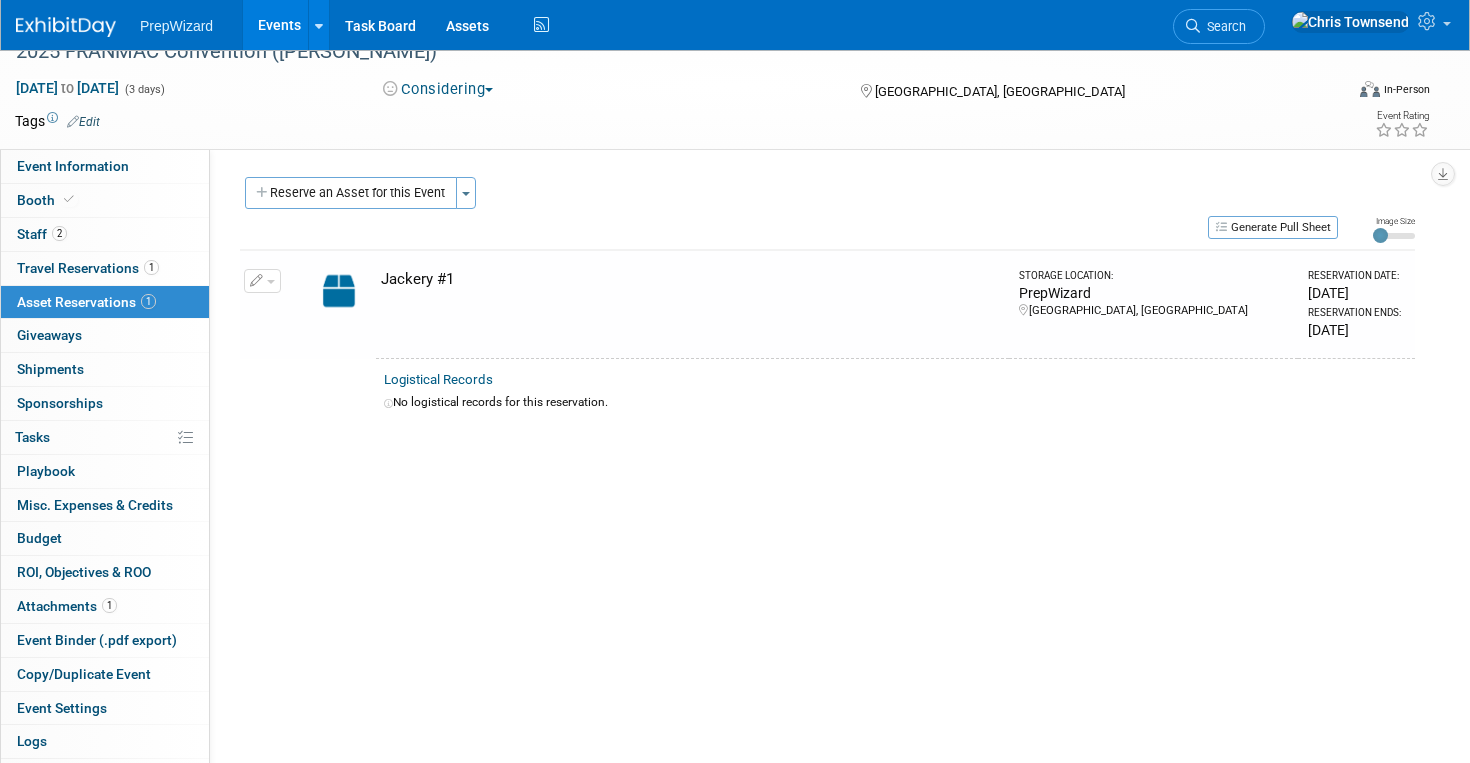 click on "Jackery #1" at bounding box center [692, 304] 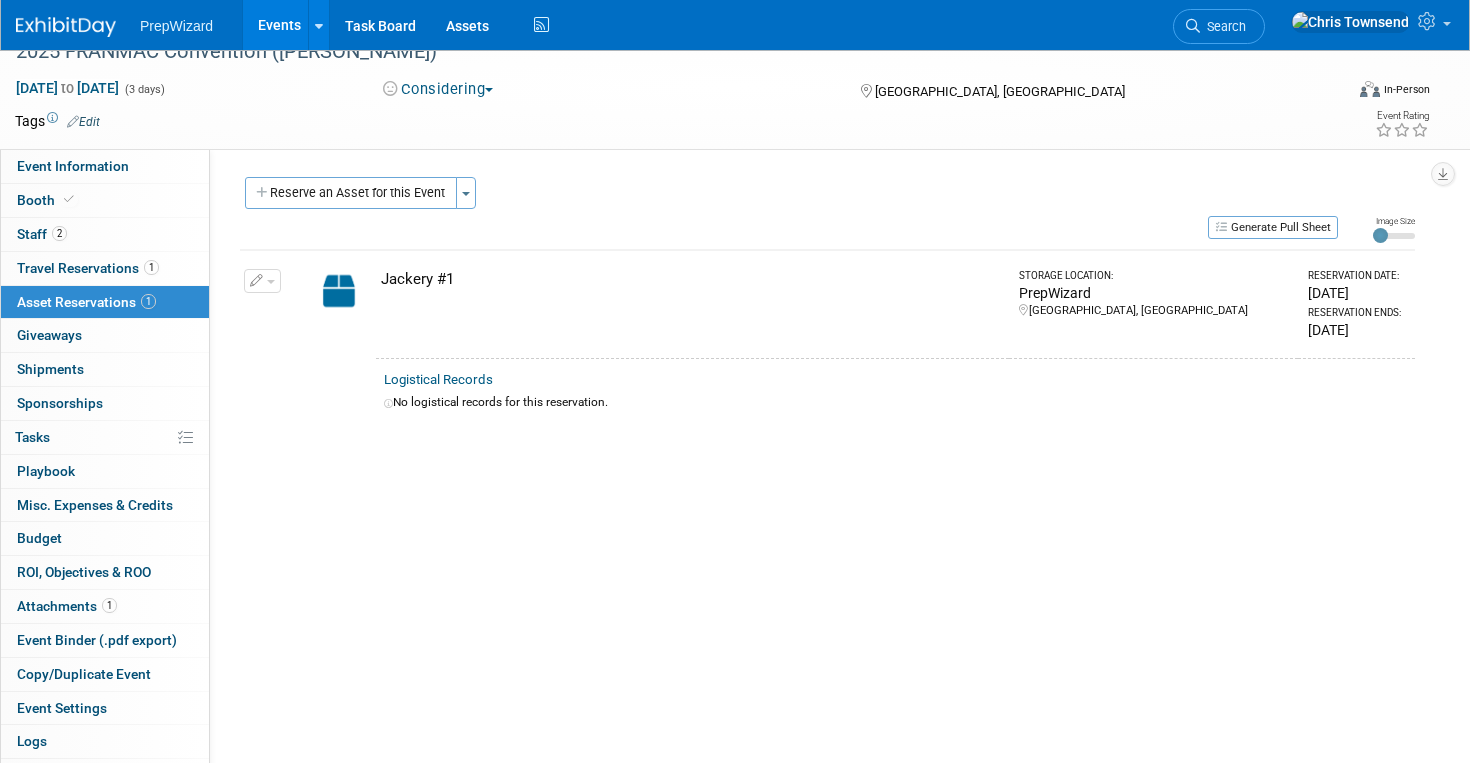 click on "Knoxville, TN" at bounding box center [1154, 311] 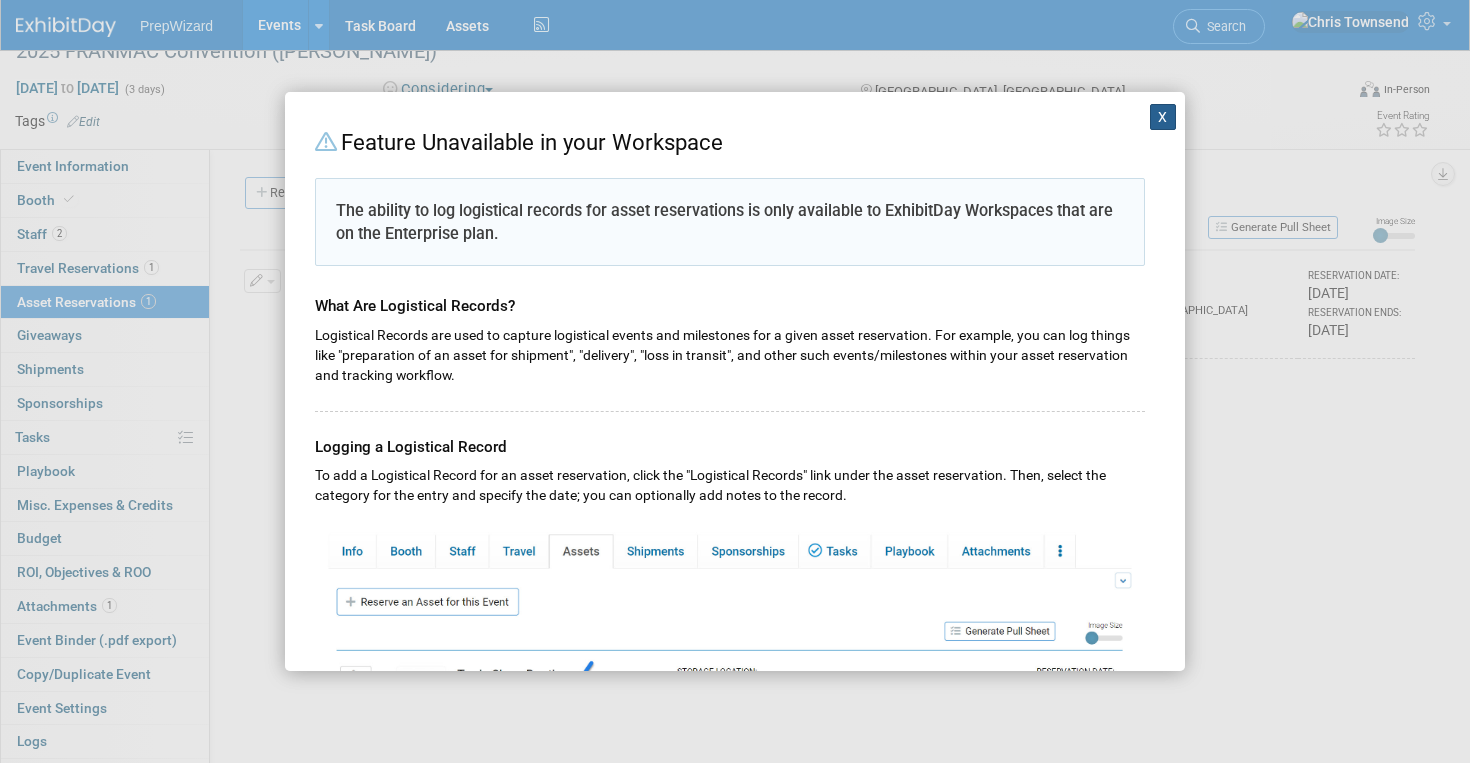 click on "X" at bounding box center [1163, 117] 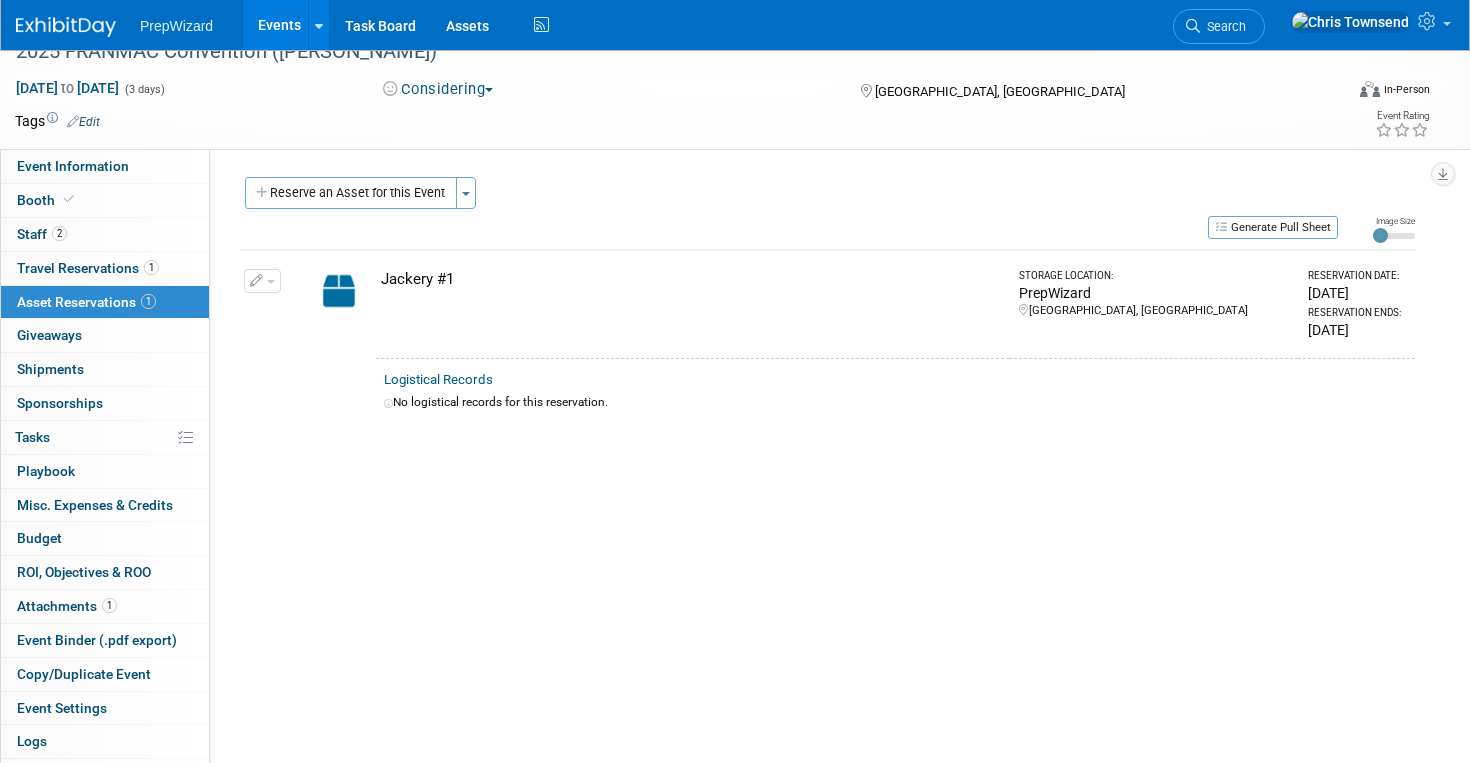 scroll, scrollTop: 0, scrollLeft: 0, axis: both 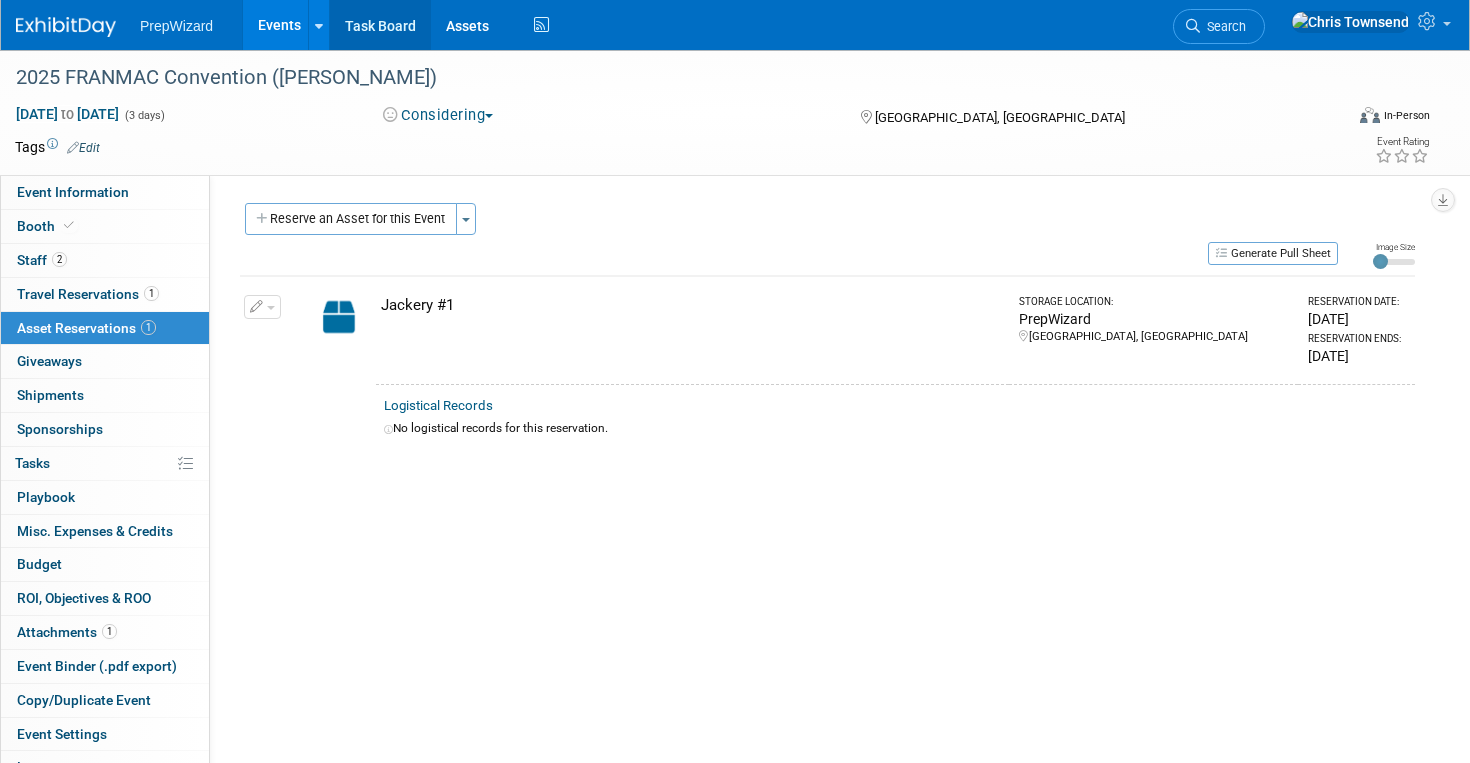 click on "Task Board" at bounding box center (380, 25) 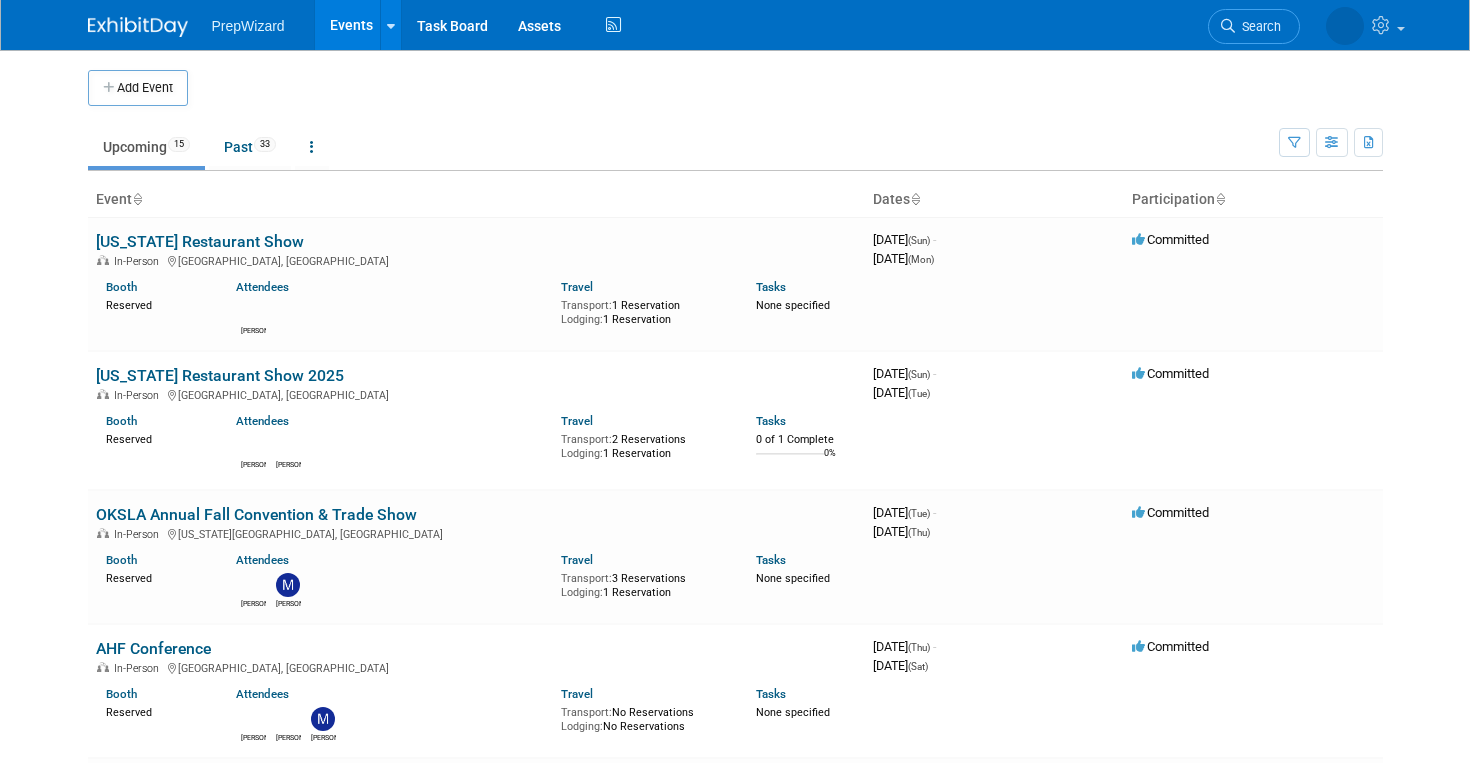 scroll, scrollTop: 0, scrollLeft: 0, axis: both 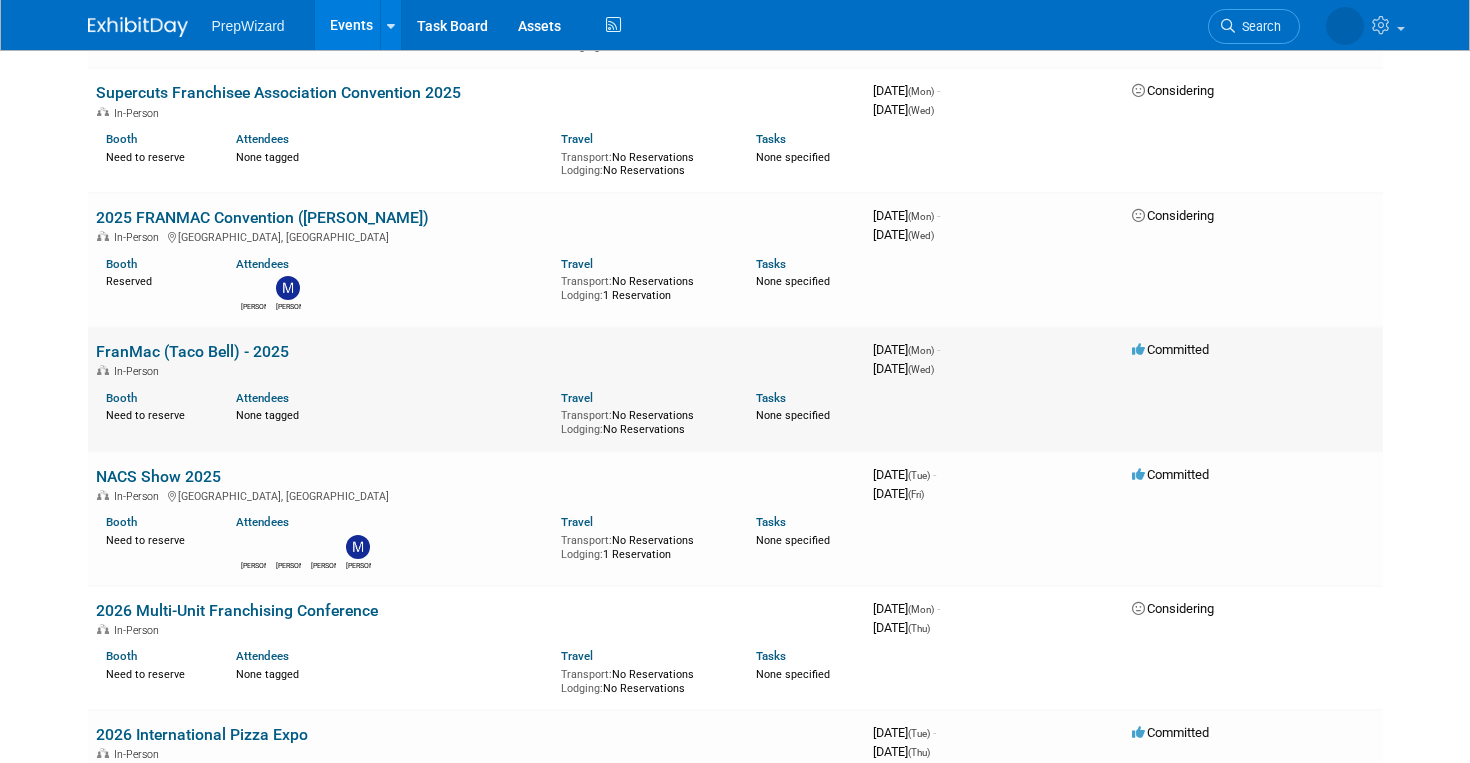 click on "FranMac (Taco Bell) - 2025" at bounding box center [192, 351] 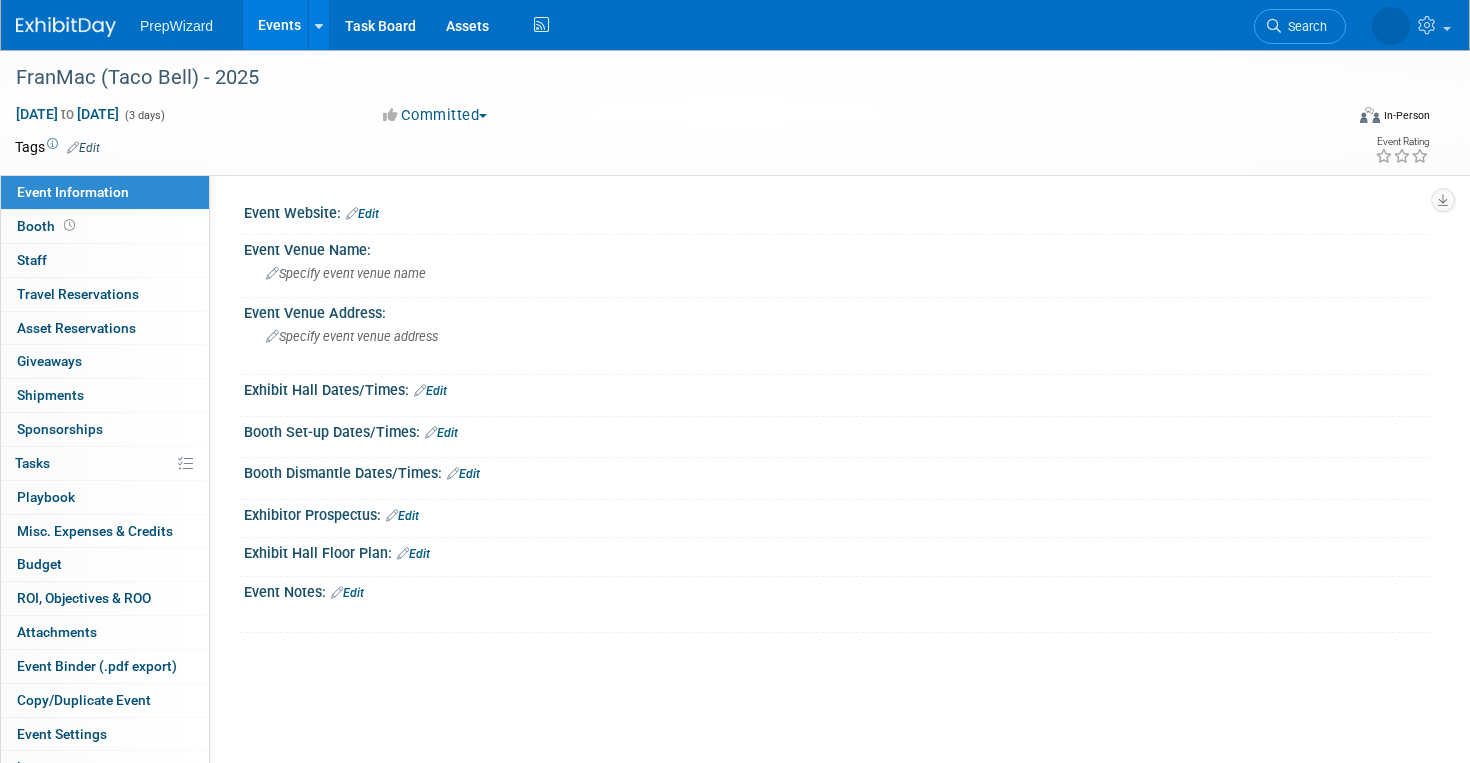 scroll, scrollTop: 0, scrollLeft: 0, axis: both 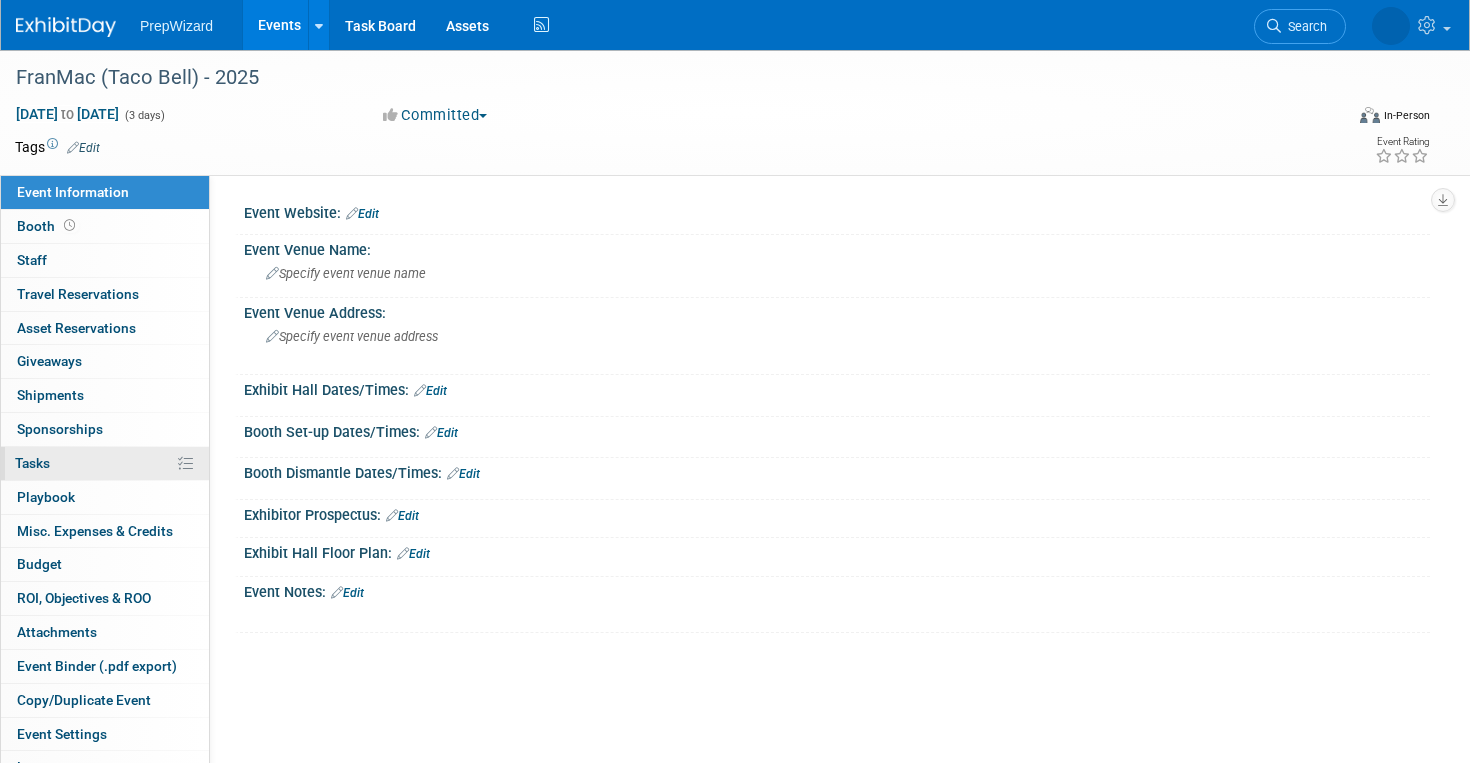 click on "0%
Tasks 0%" at bounding box center [105, 463] 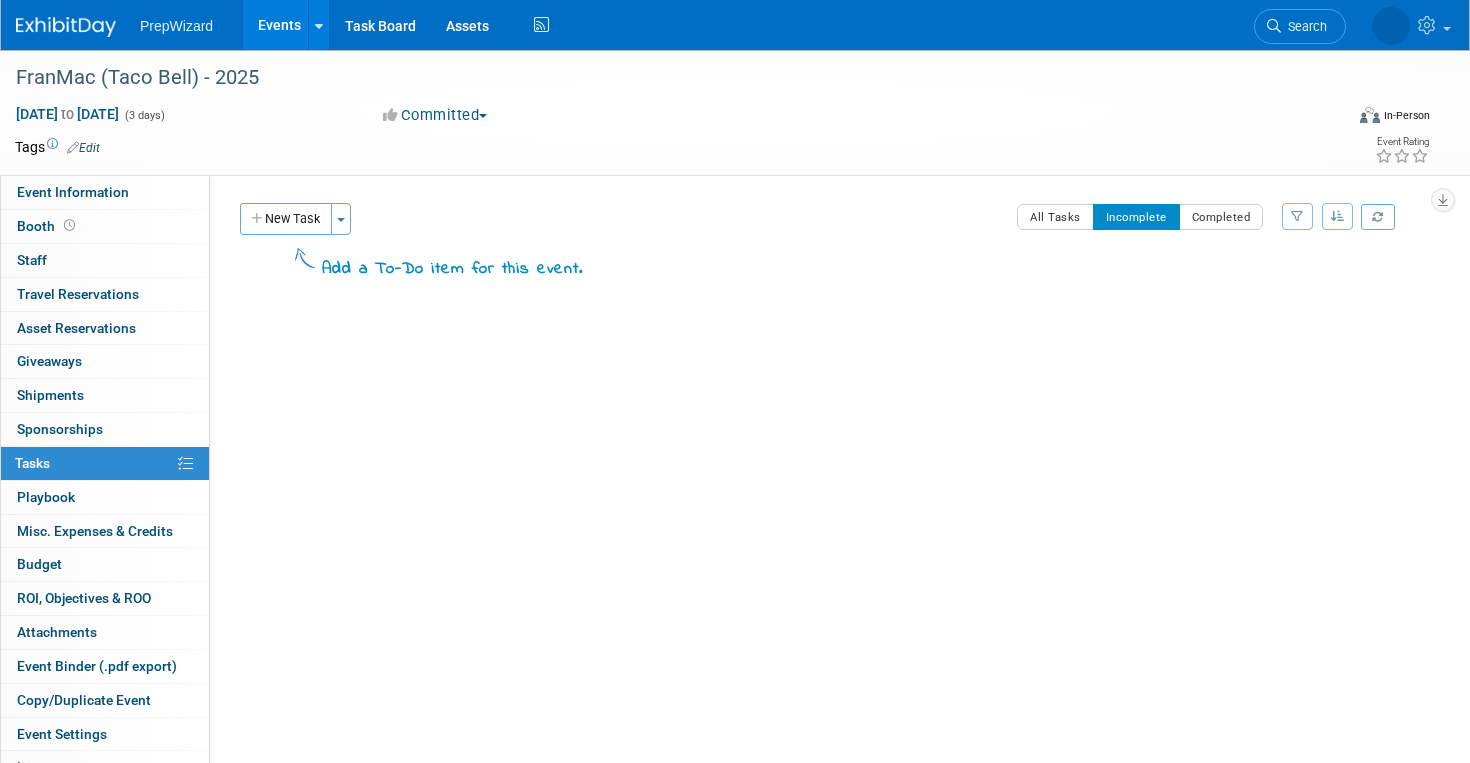 click on "New Task" at bounding box center (286, 219) 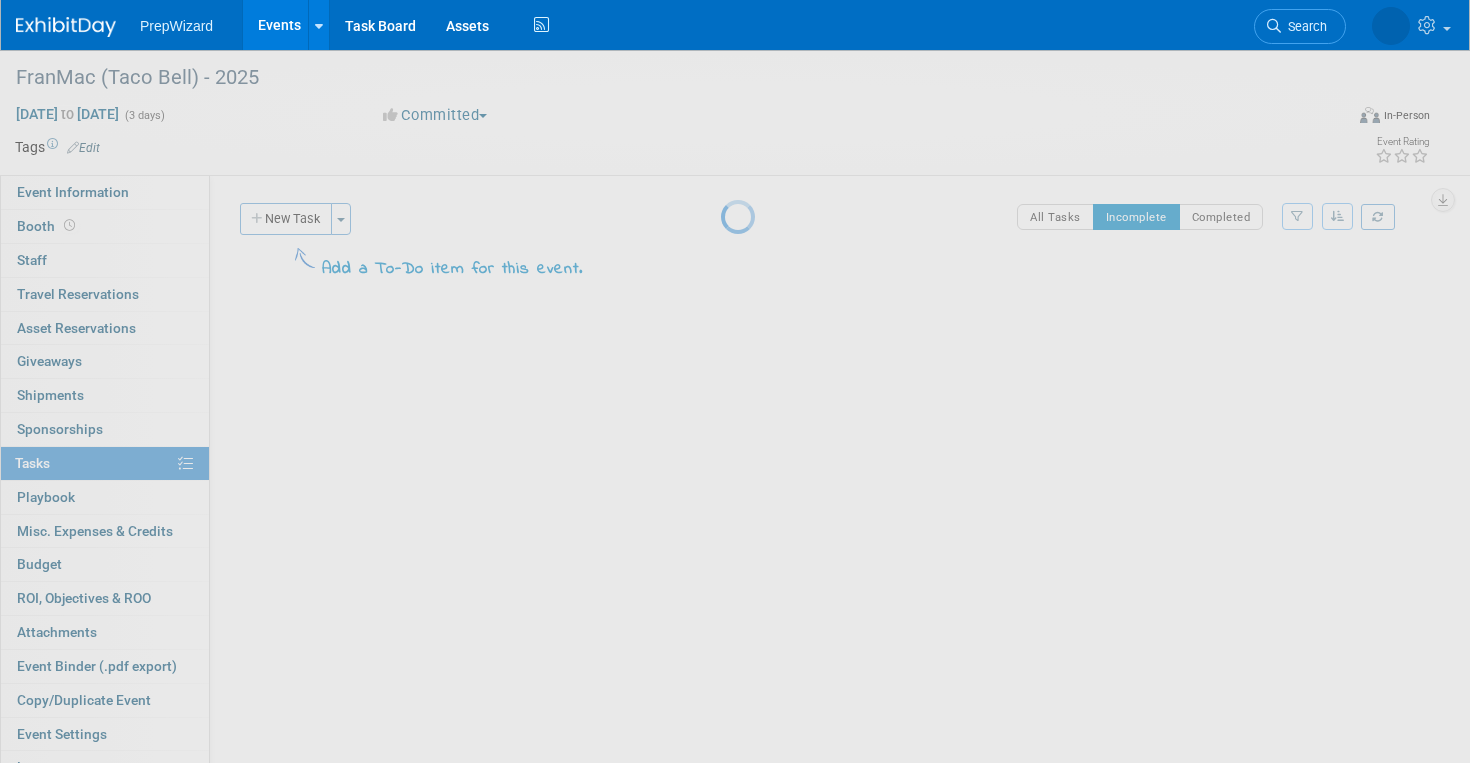 select on "6" 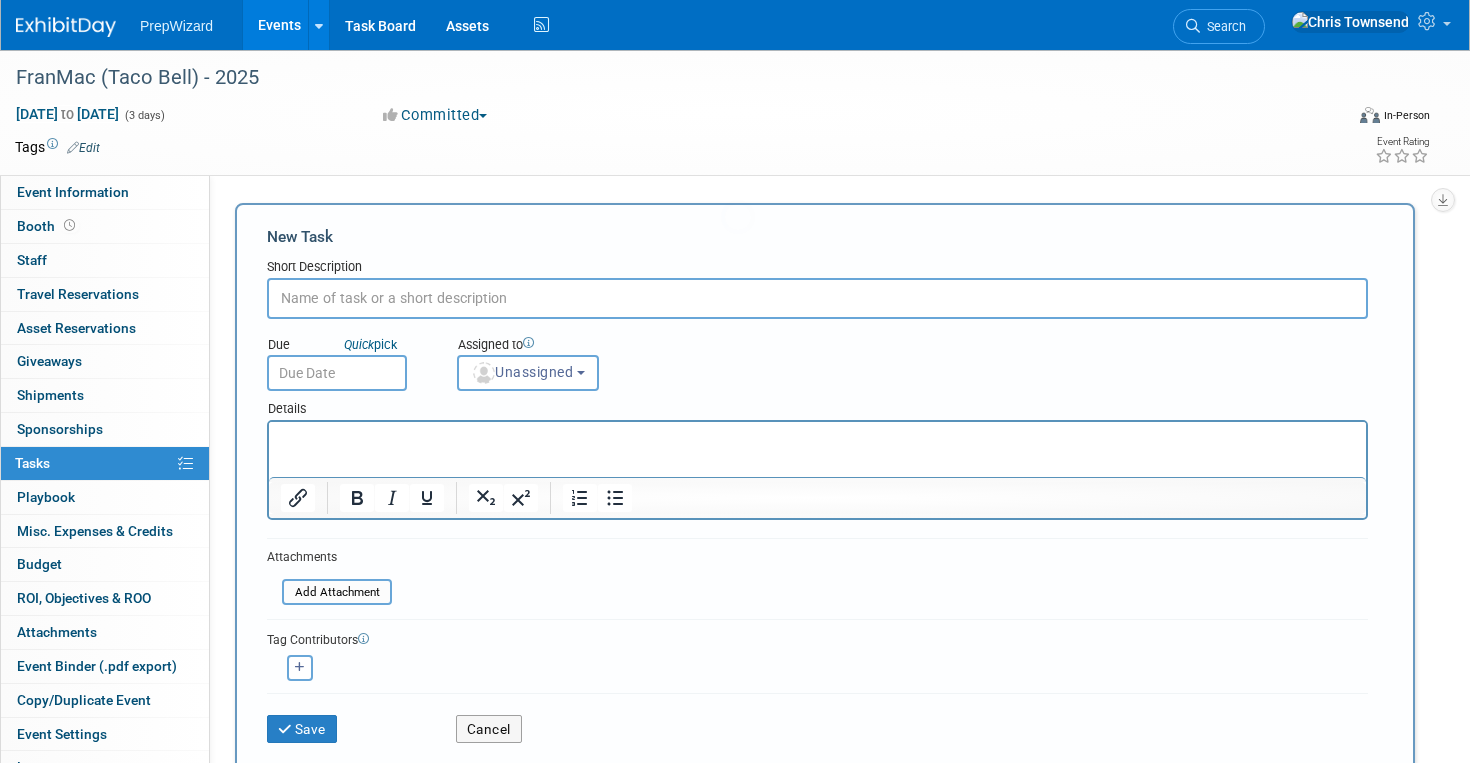 scroll, scrollTop: 0, scrollLeft: 0, axis: both 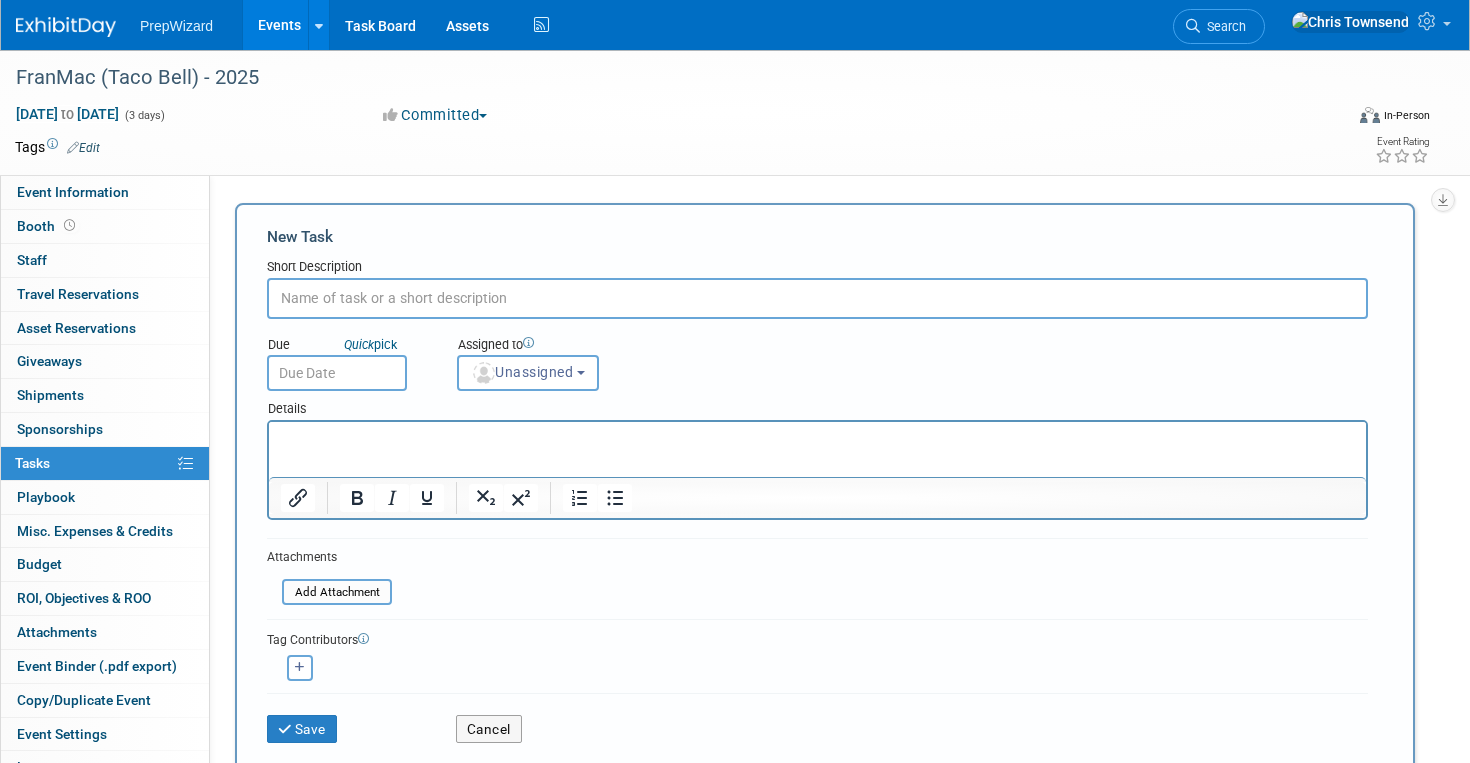 click at bounding box center [817, 298] 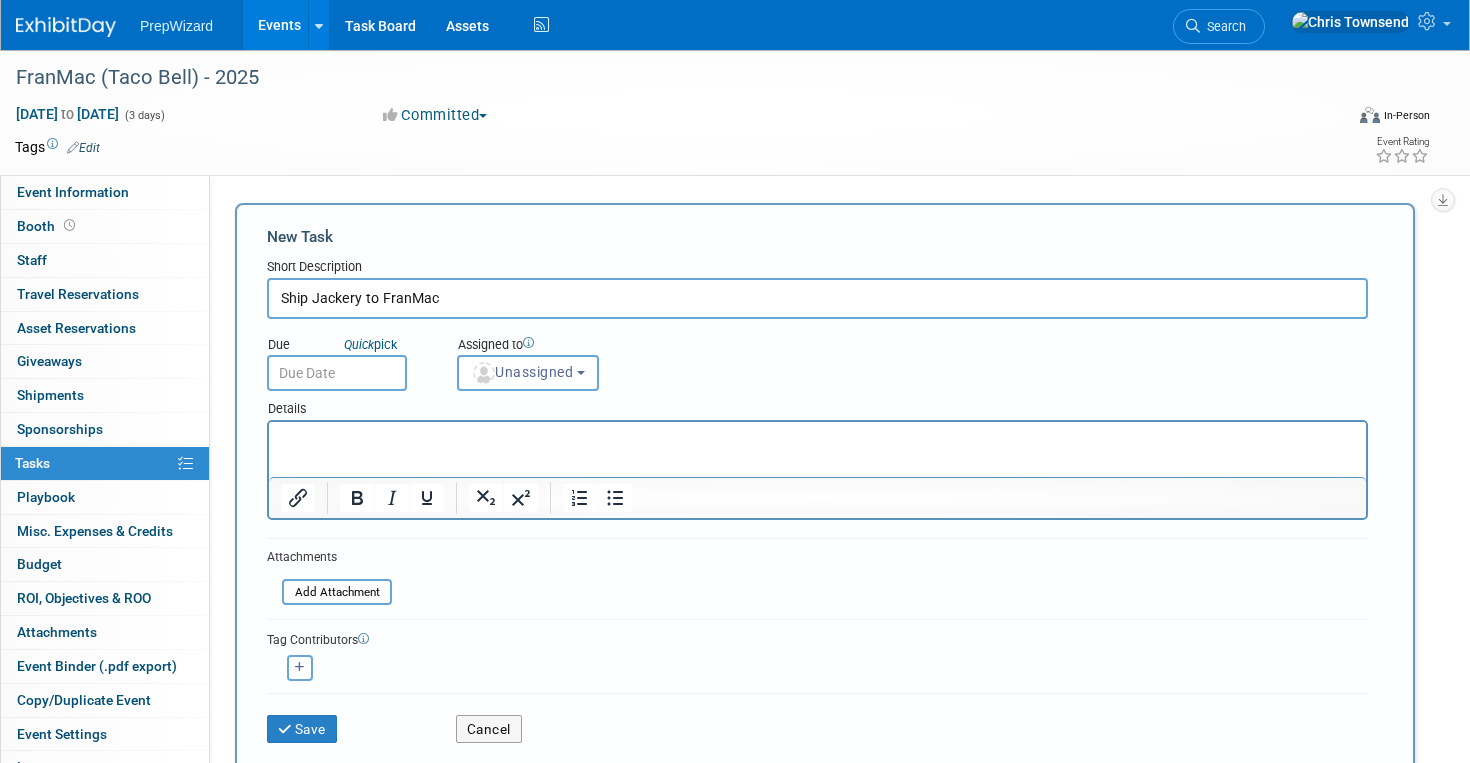 type on "Ship Jackery to FranMac" 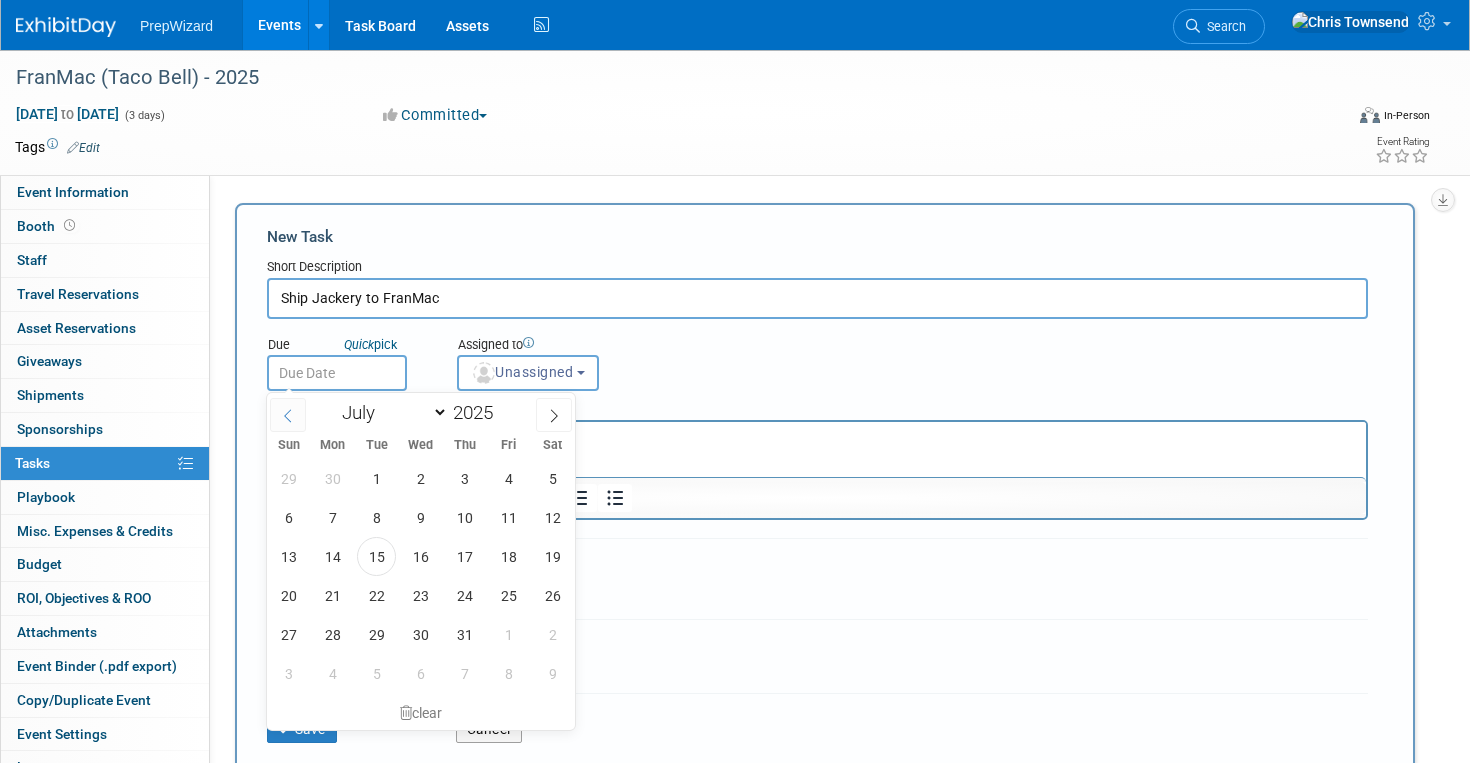 click at bounding box center [288, 415] 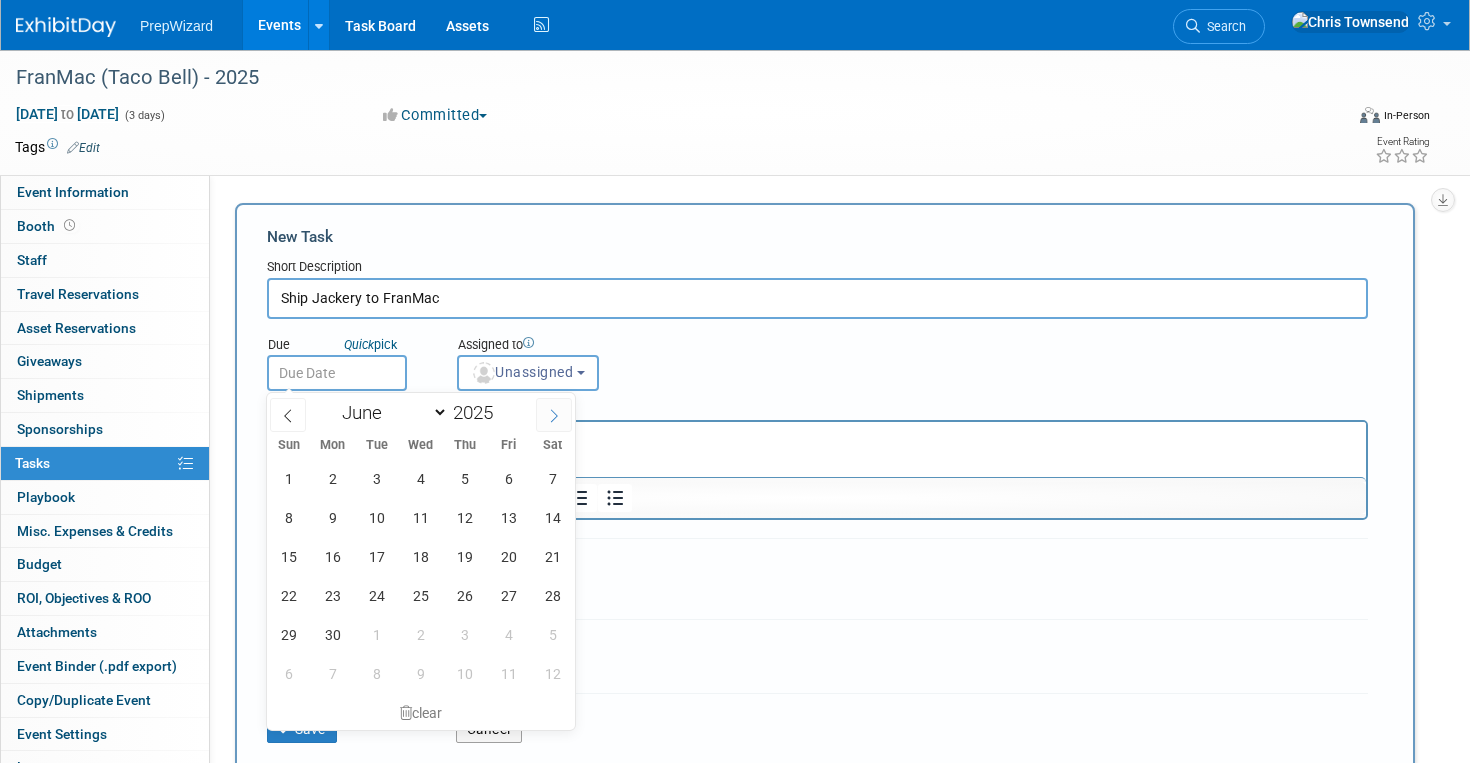 click 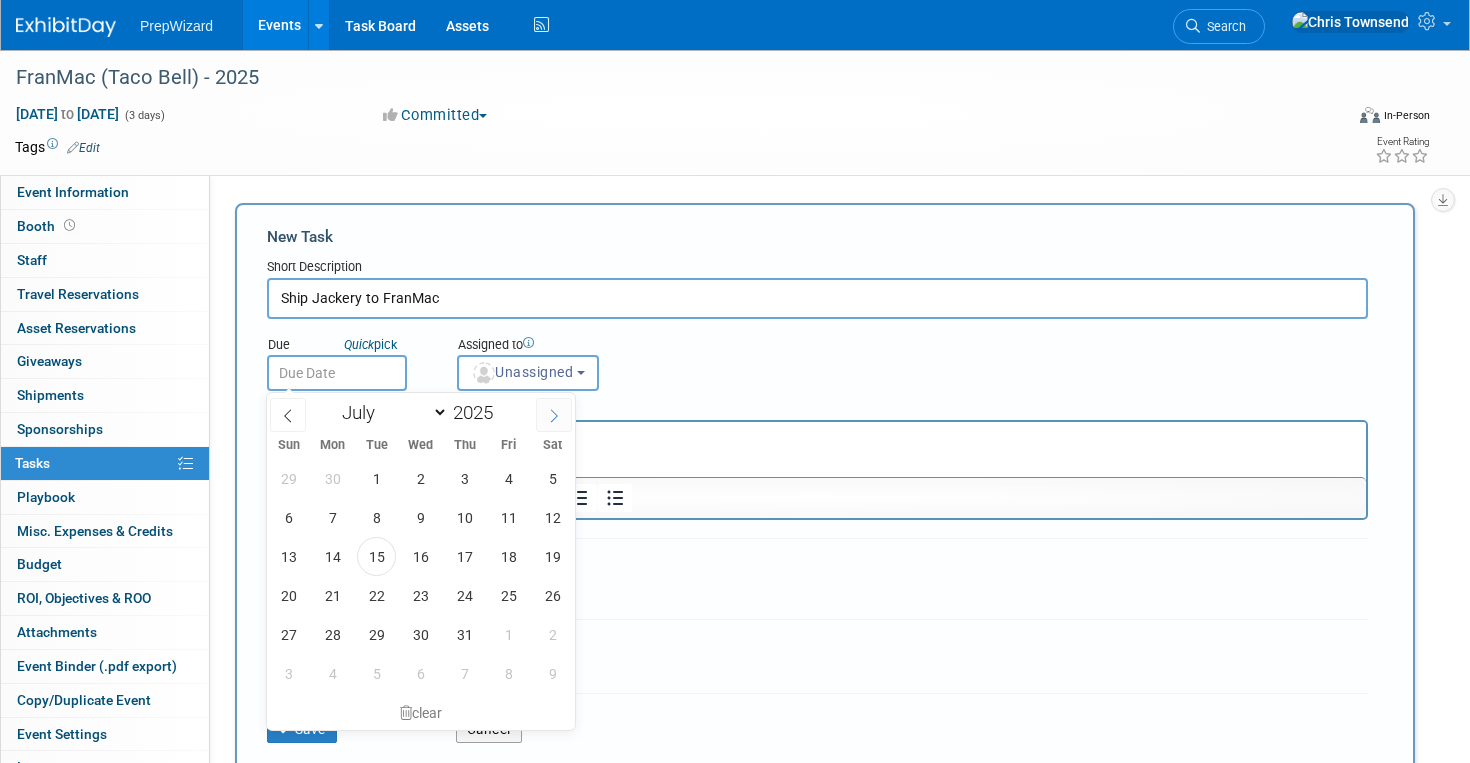click 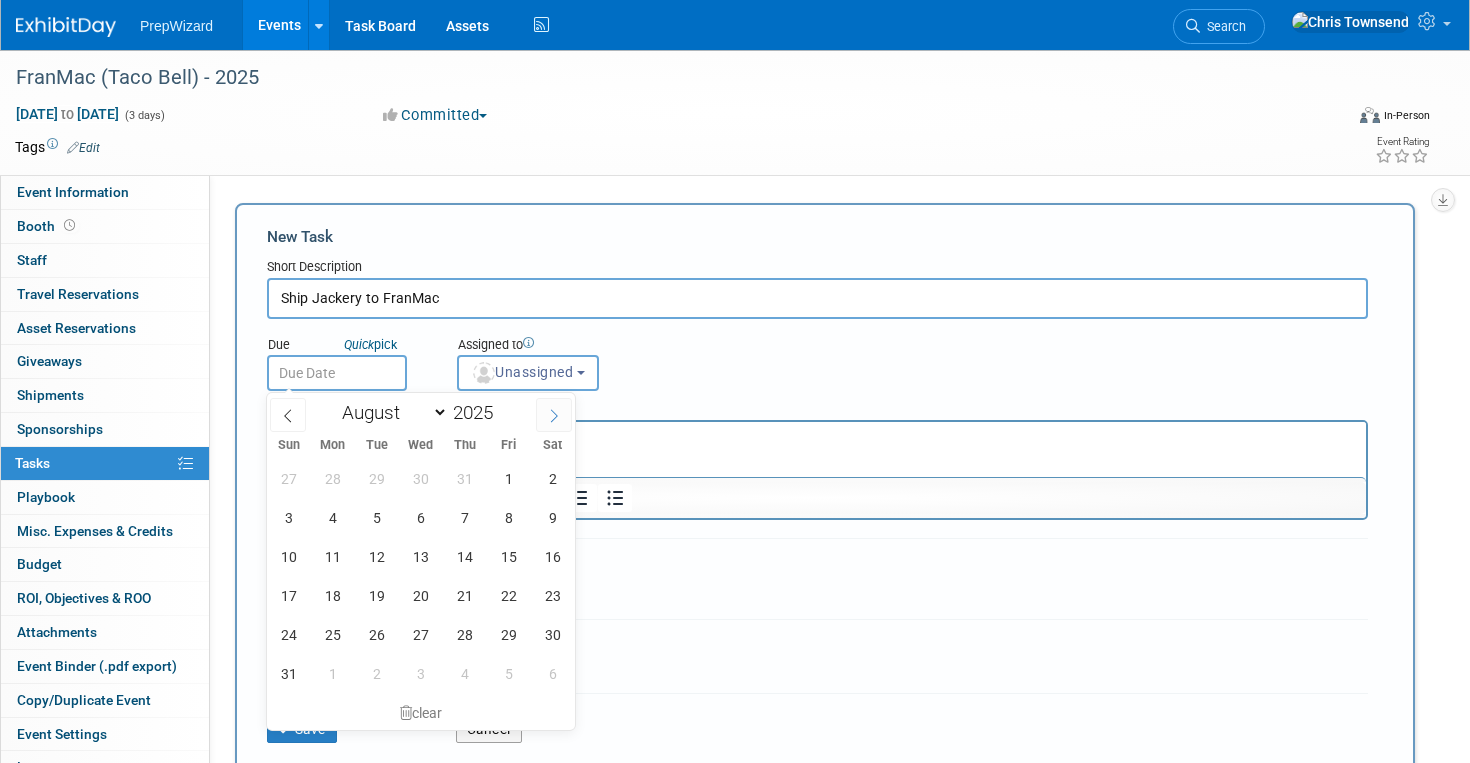 click 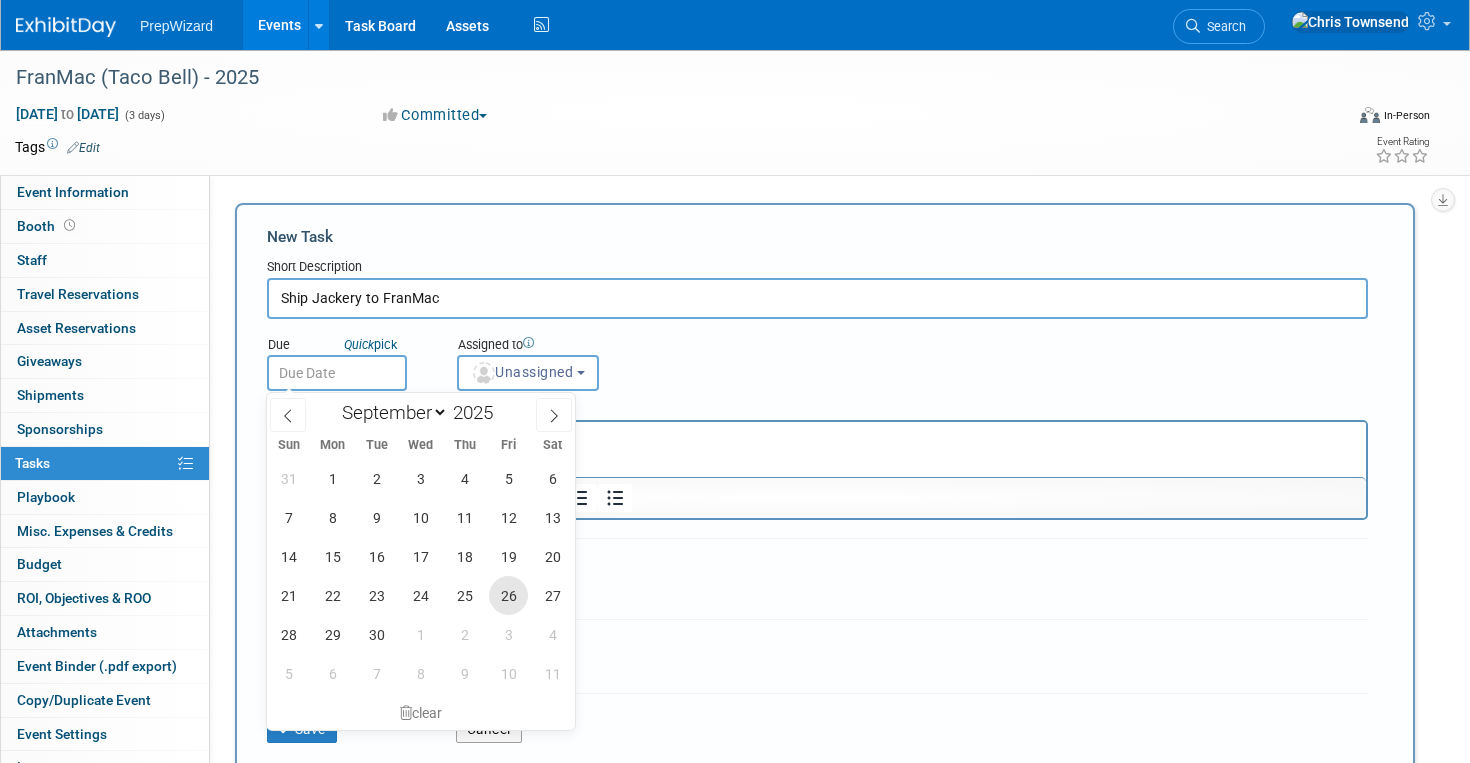 click on "26" at bounding box center (508, 595) 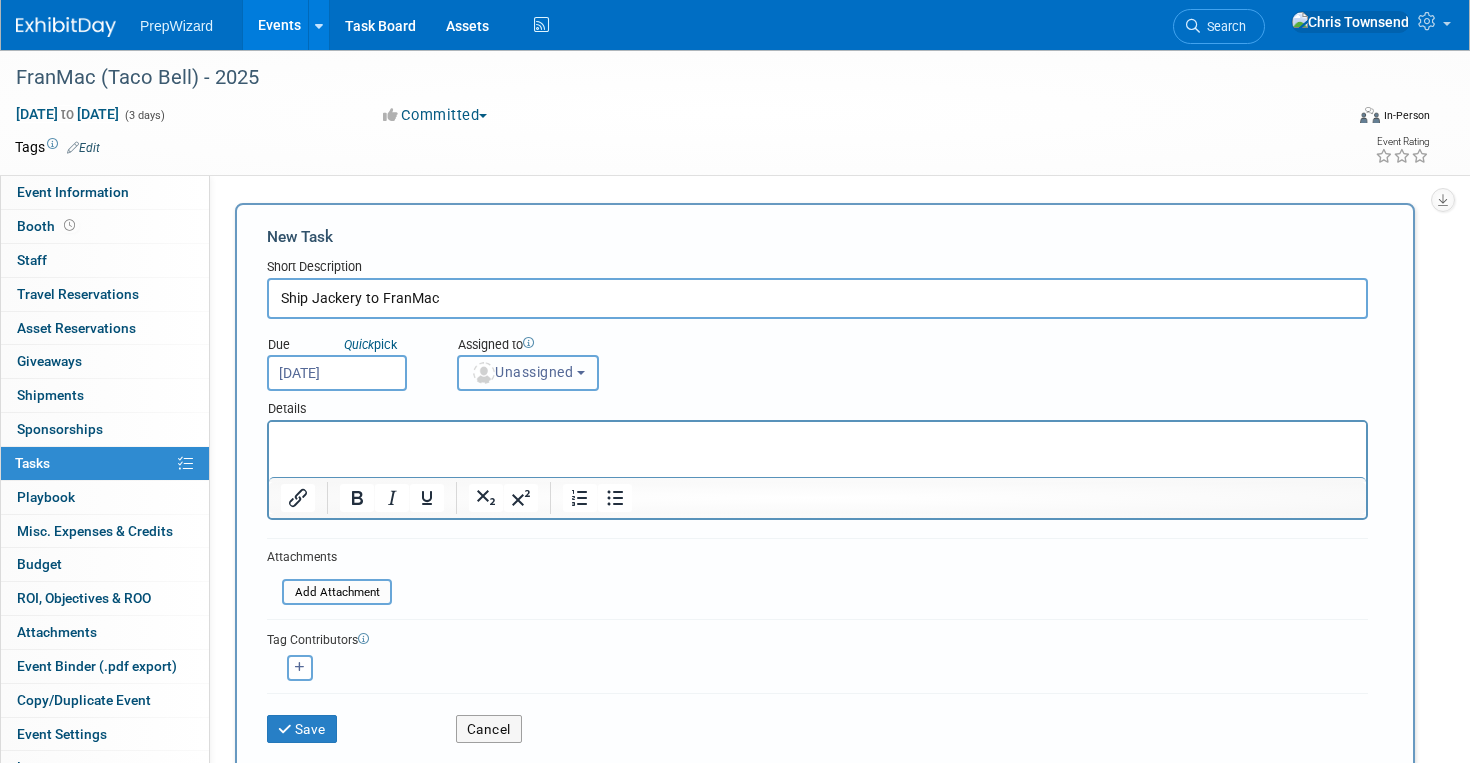 click on "Unassigned" at bounding box center [528, 373] 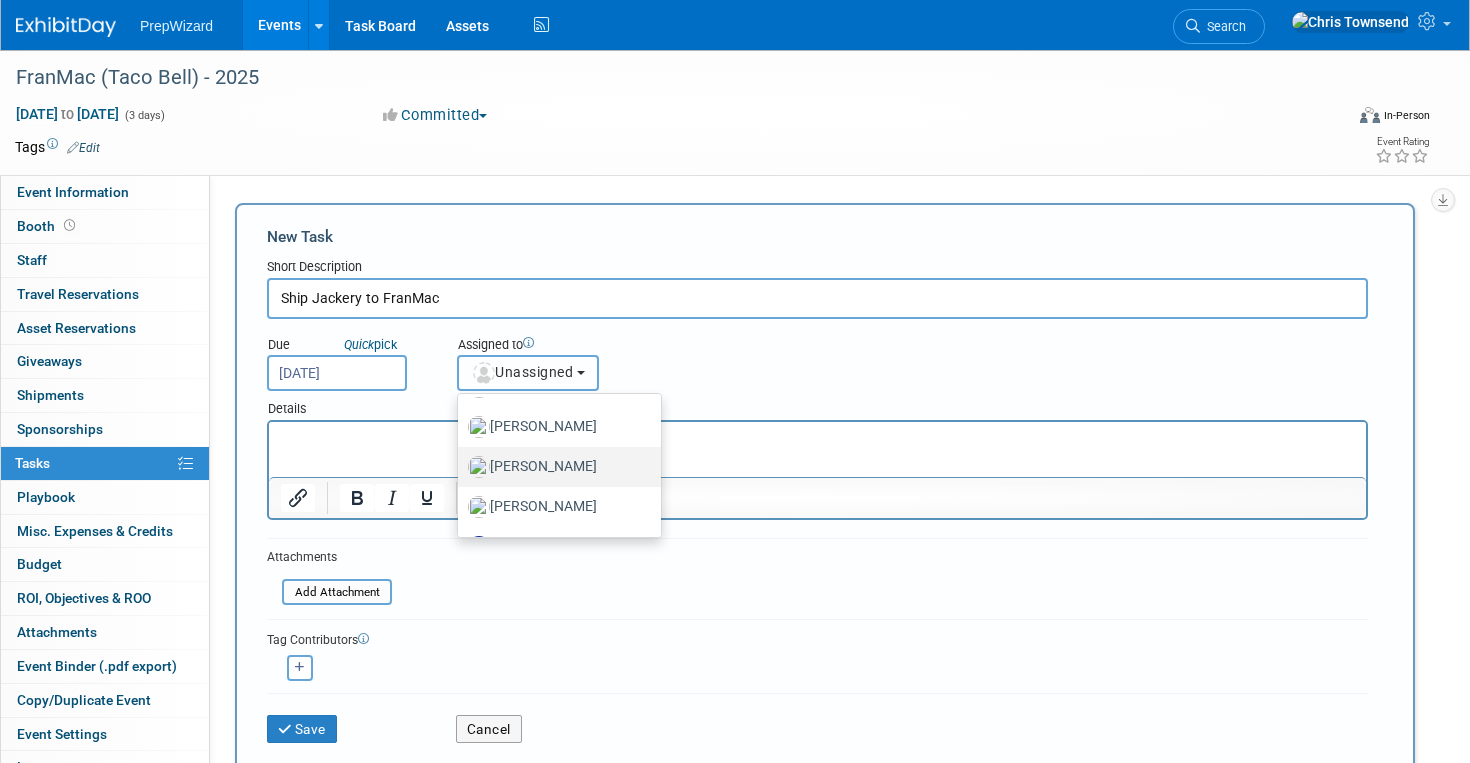 scroll, scrollTop: 114, scrollLeft: 0, axis: vertical 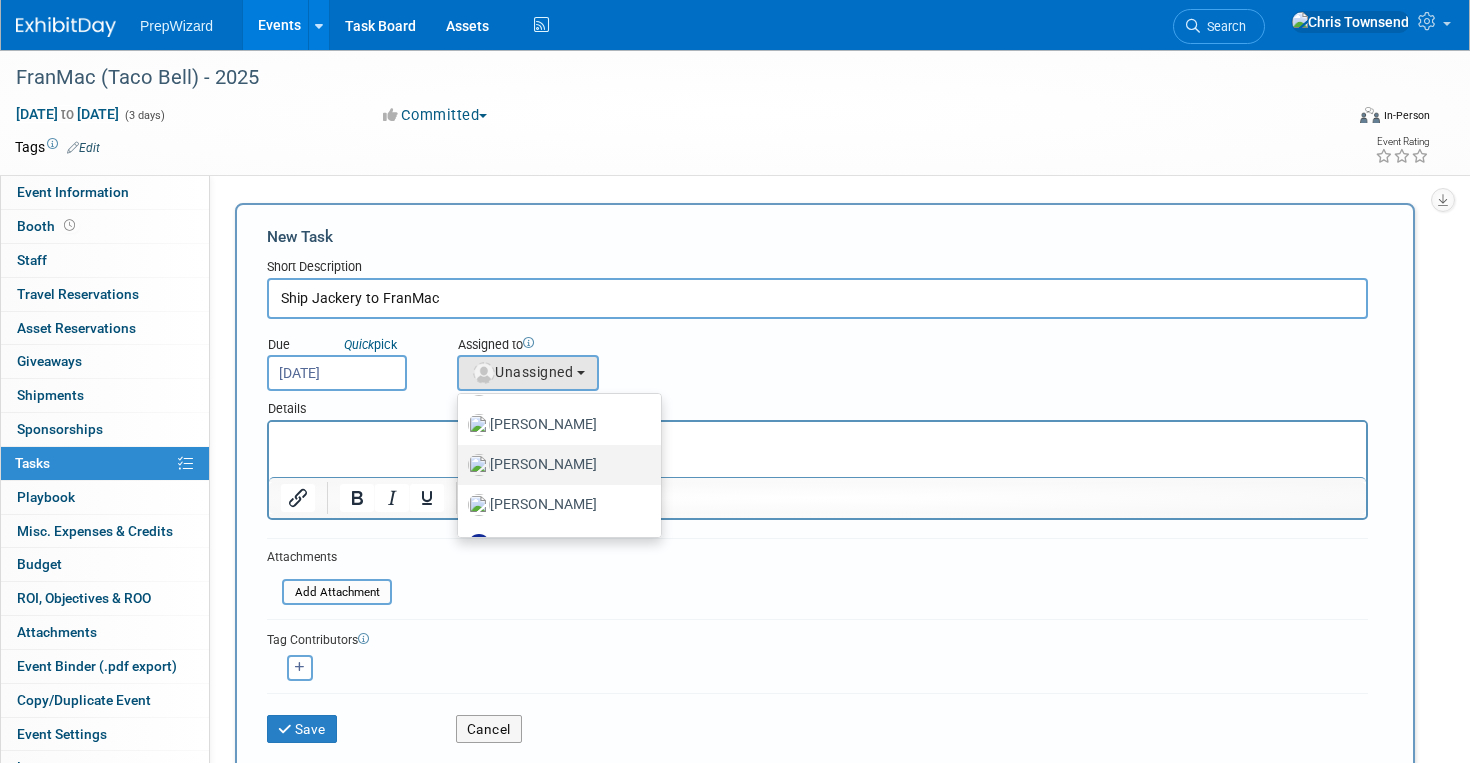 click on "[PERSON_NAME]" at bounding box center [554, 465] 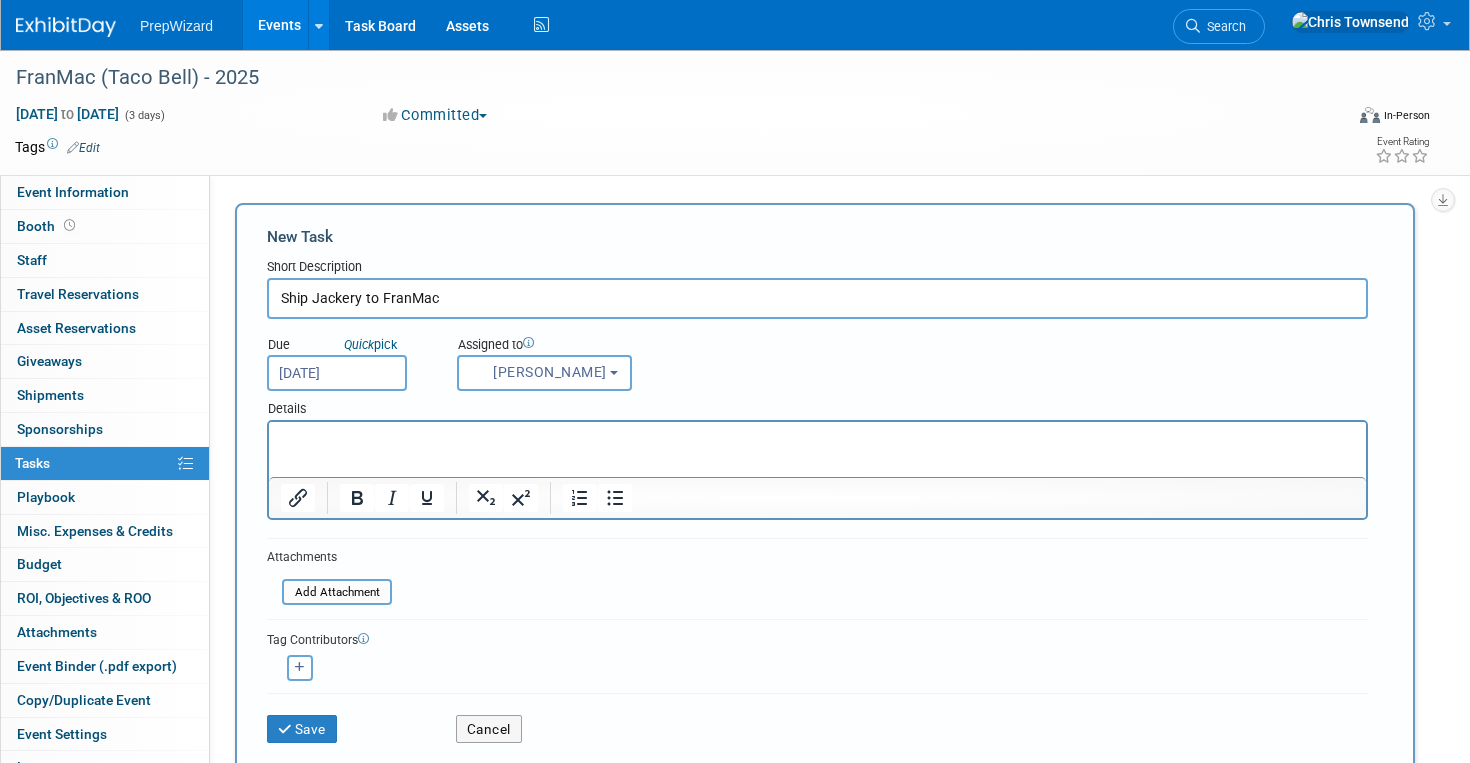 click at bounding box center [818, 440] 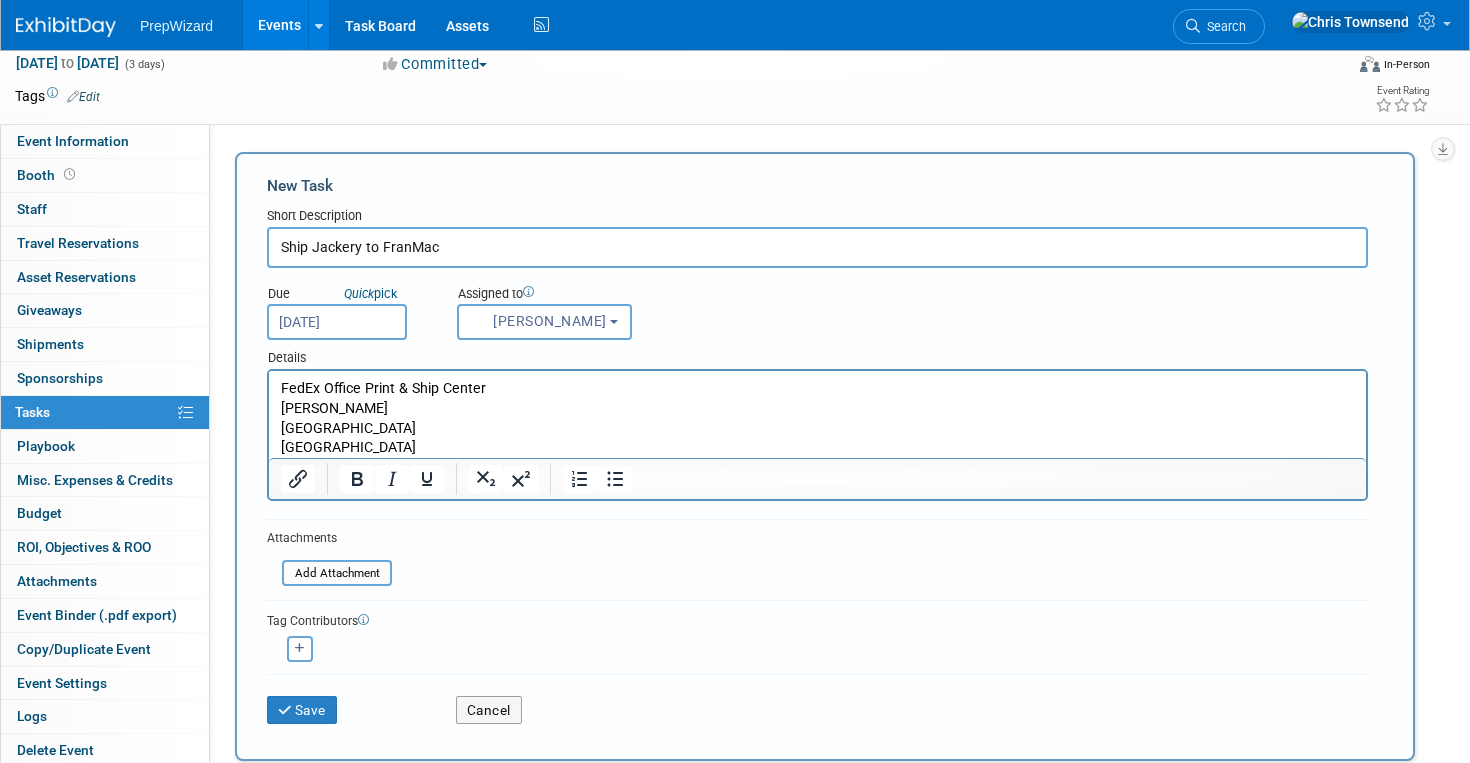 scroll, scrollTop: 83, scrollLeft: 0, axis: vertical 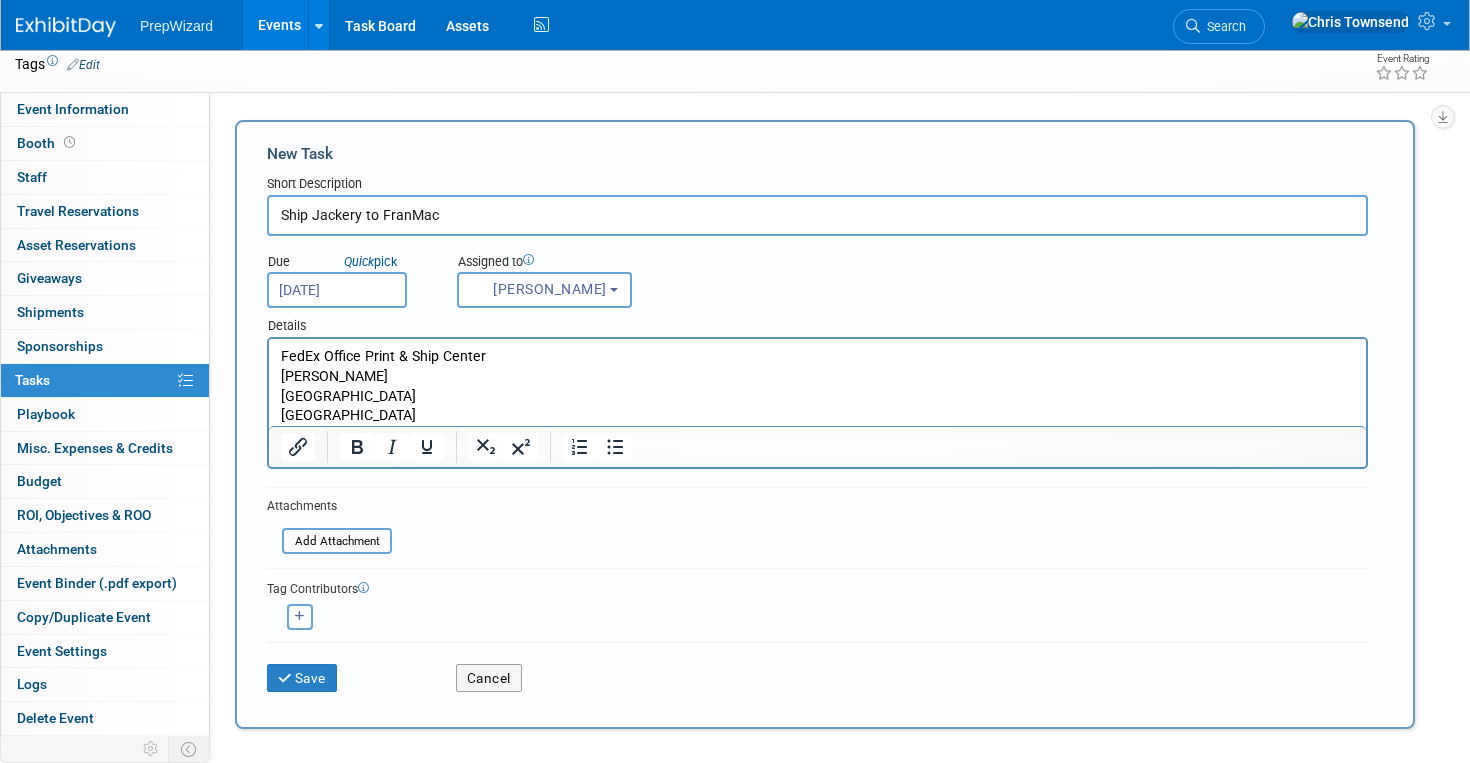 click at bounding box center [300, 617] 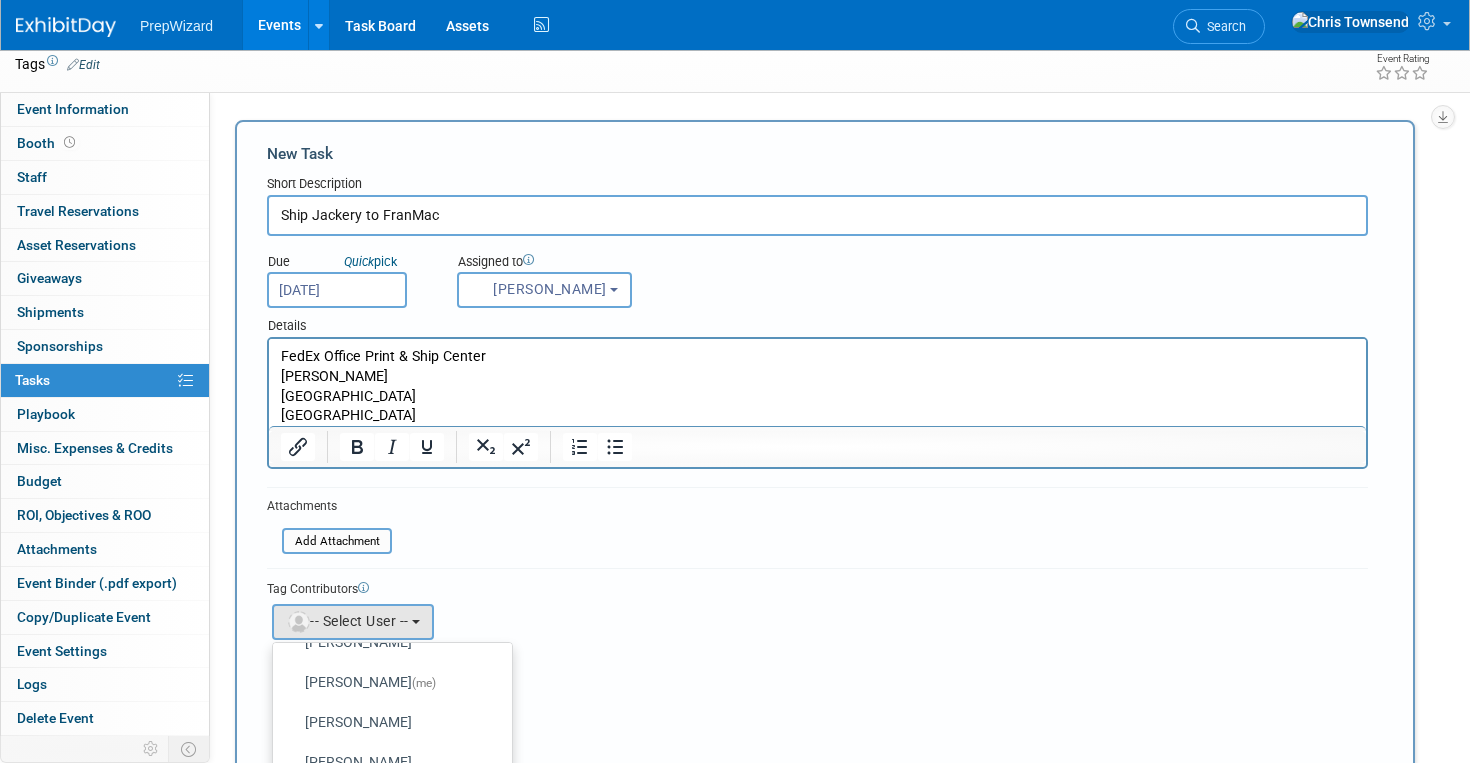 scroll, scrollTop: 117, scrollLeft: 0, axis: vertical 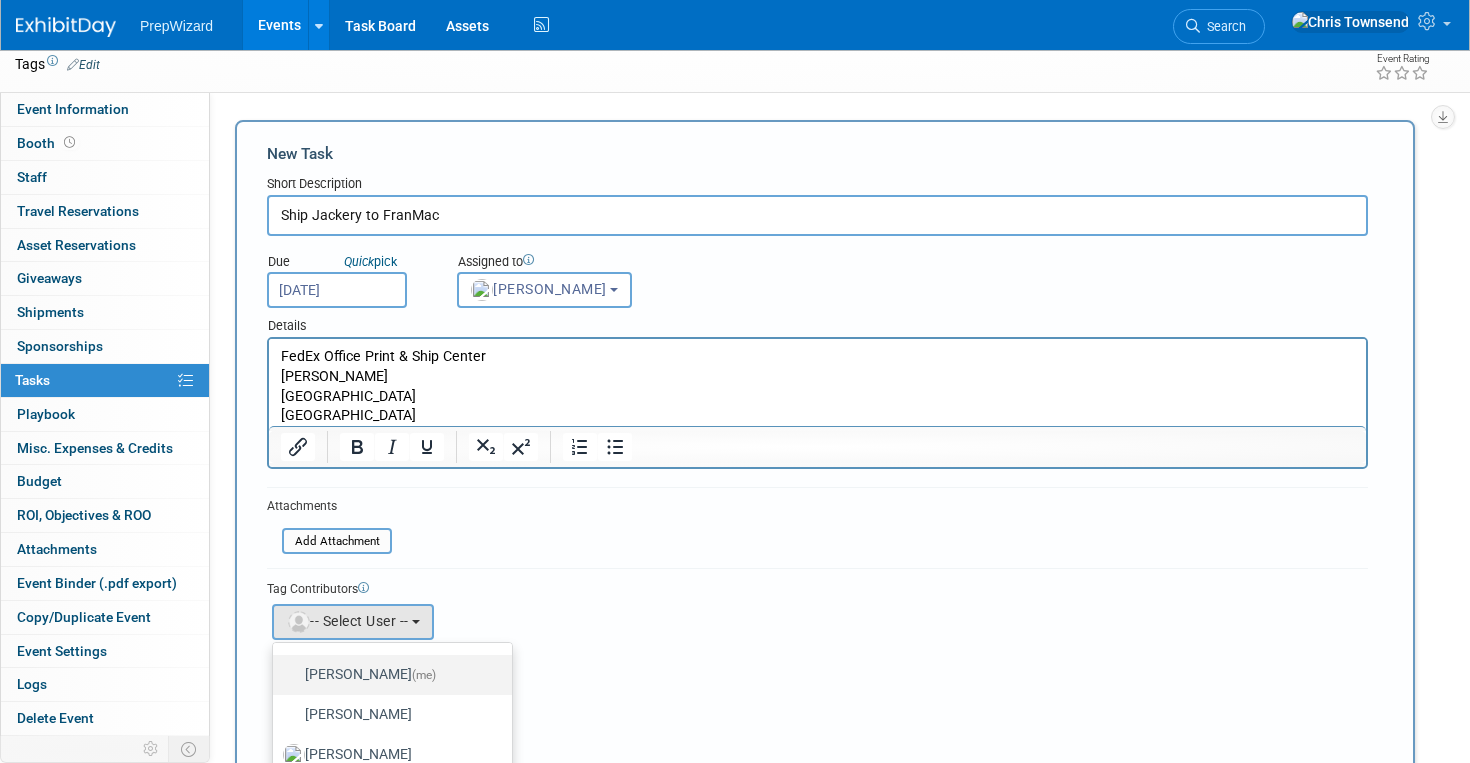 click on "Chris Townsend
(me)" at bounding box center [387, 675] 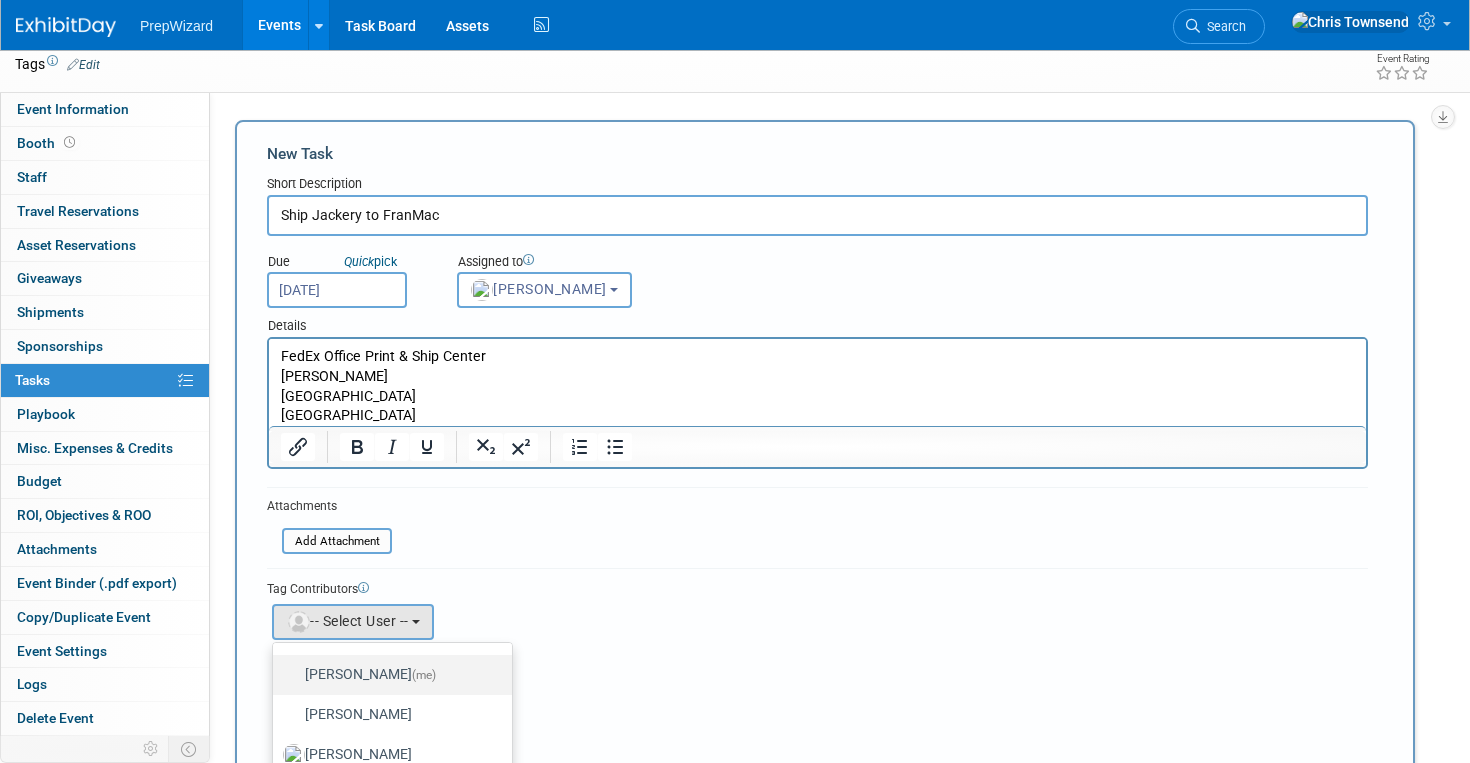 click on "Chris Townsend
(me)" at bounding box center (269, 672) 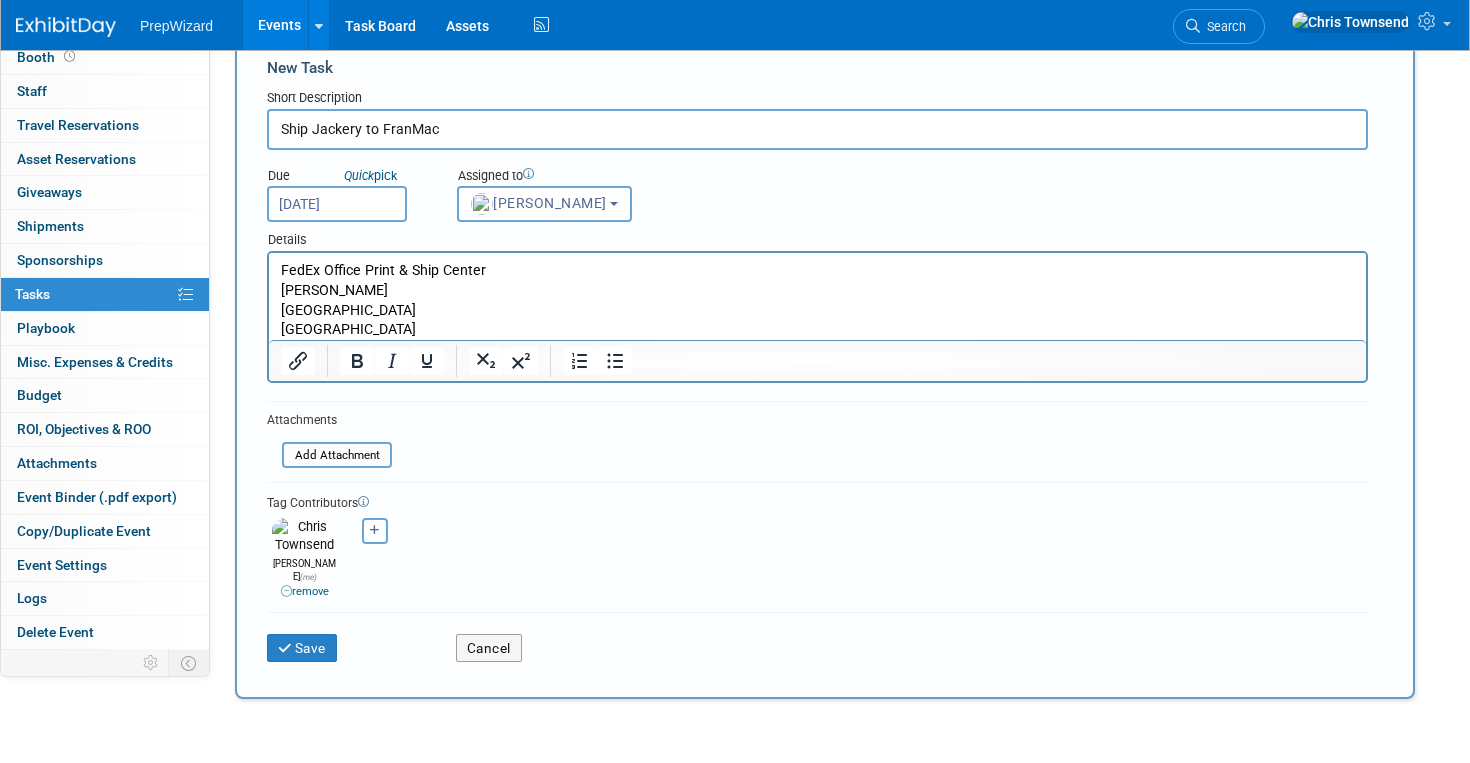 scroll, scrollTop: 170, scrollLeft: 0, axis: vertical 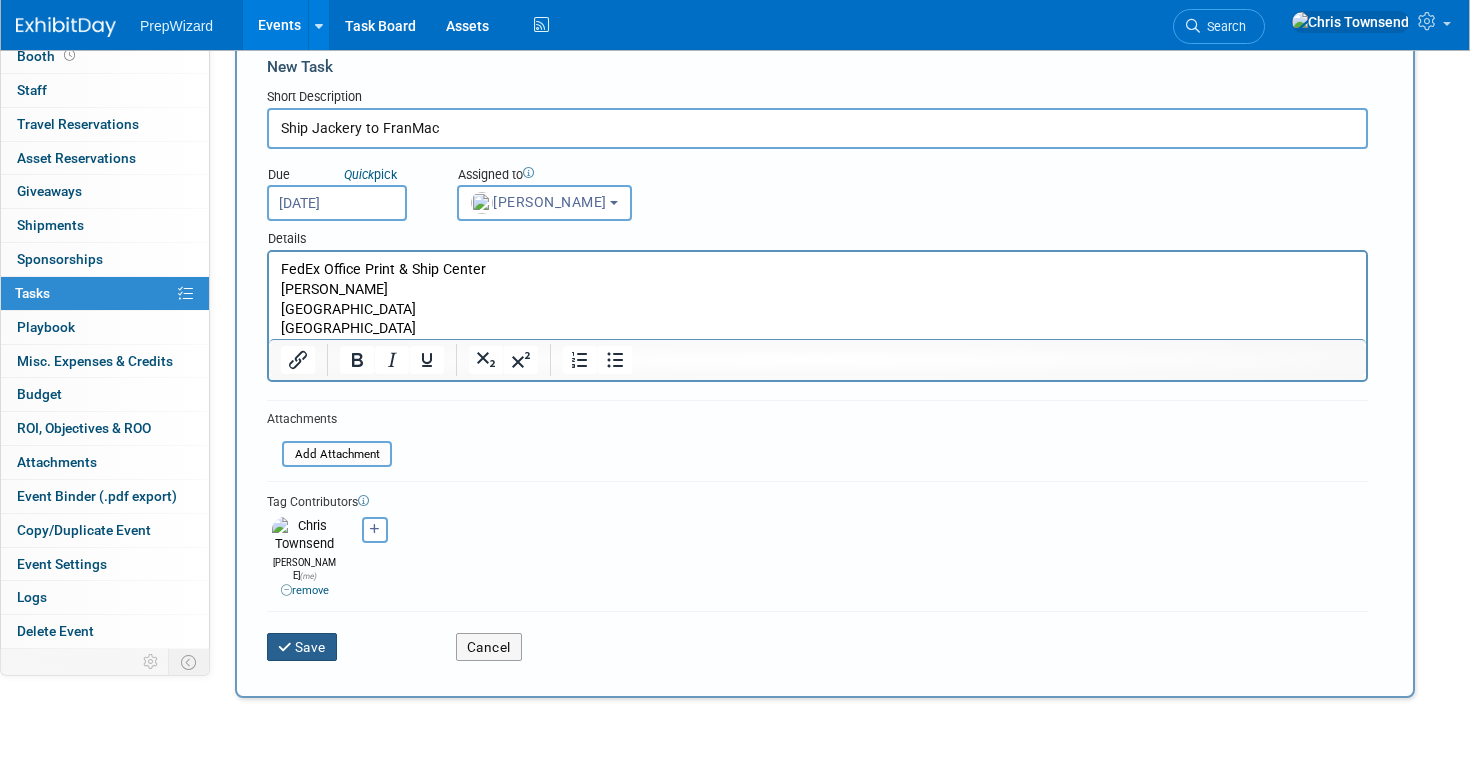 click on "Save" at bounding box center [302, 647] 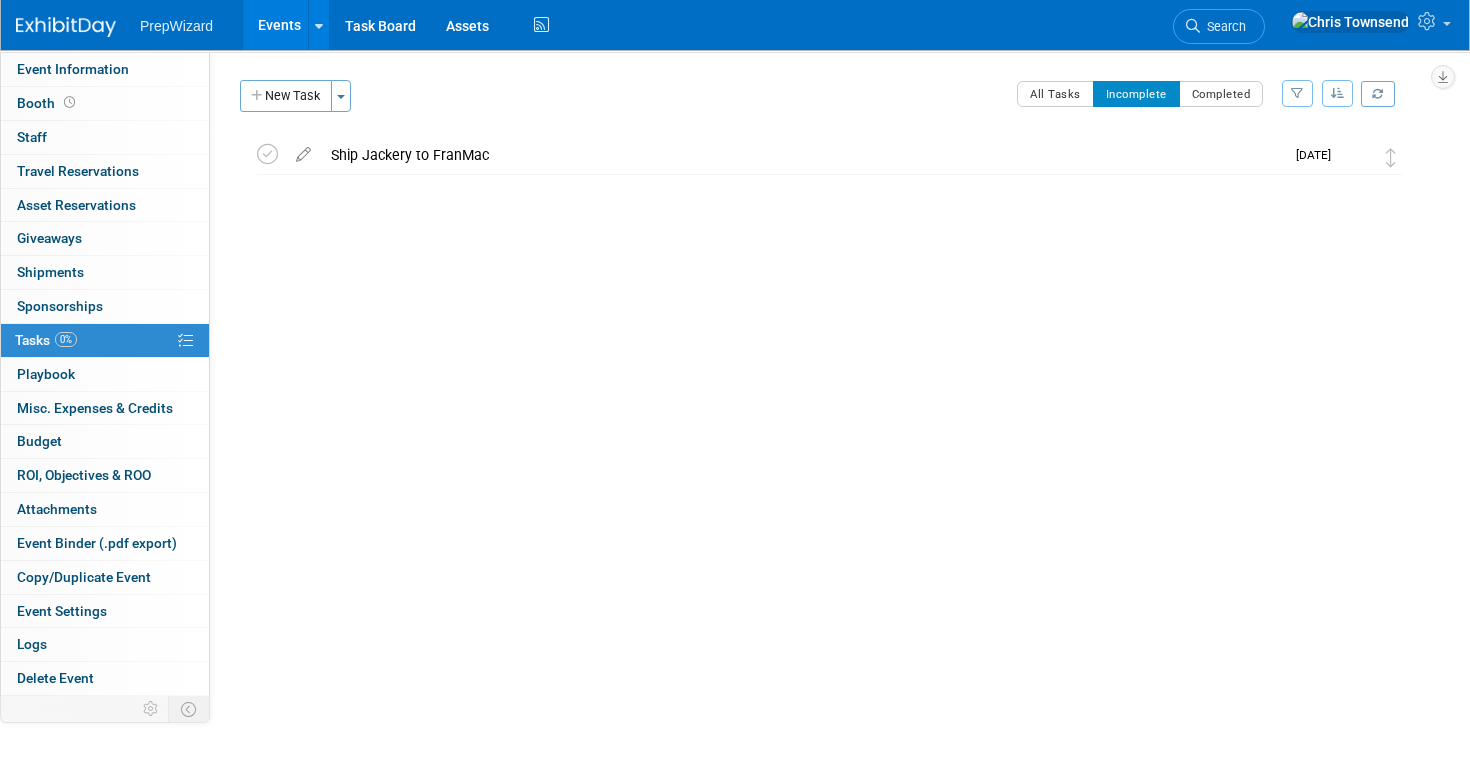 scroll, scrollTop: 122, scrollLeft: 0, axis: vertical 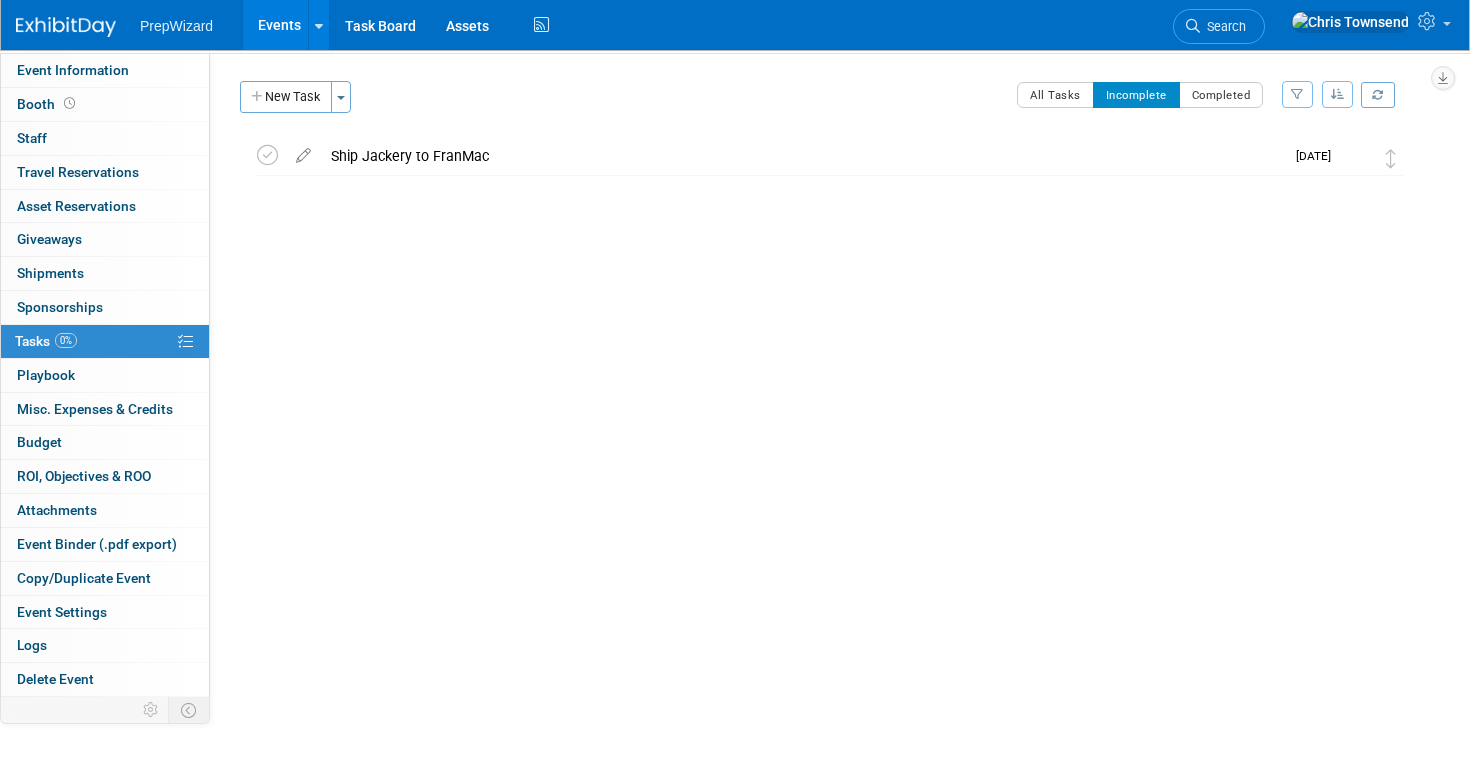 click on "Events" at bounding box center (279, 25) 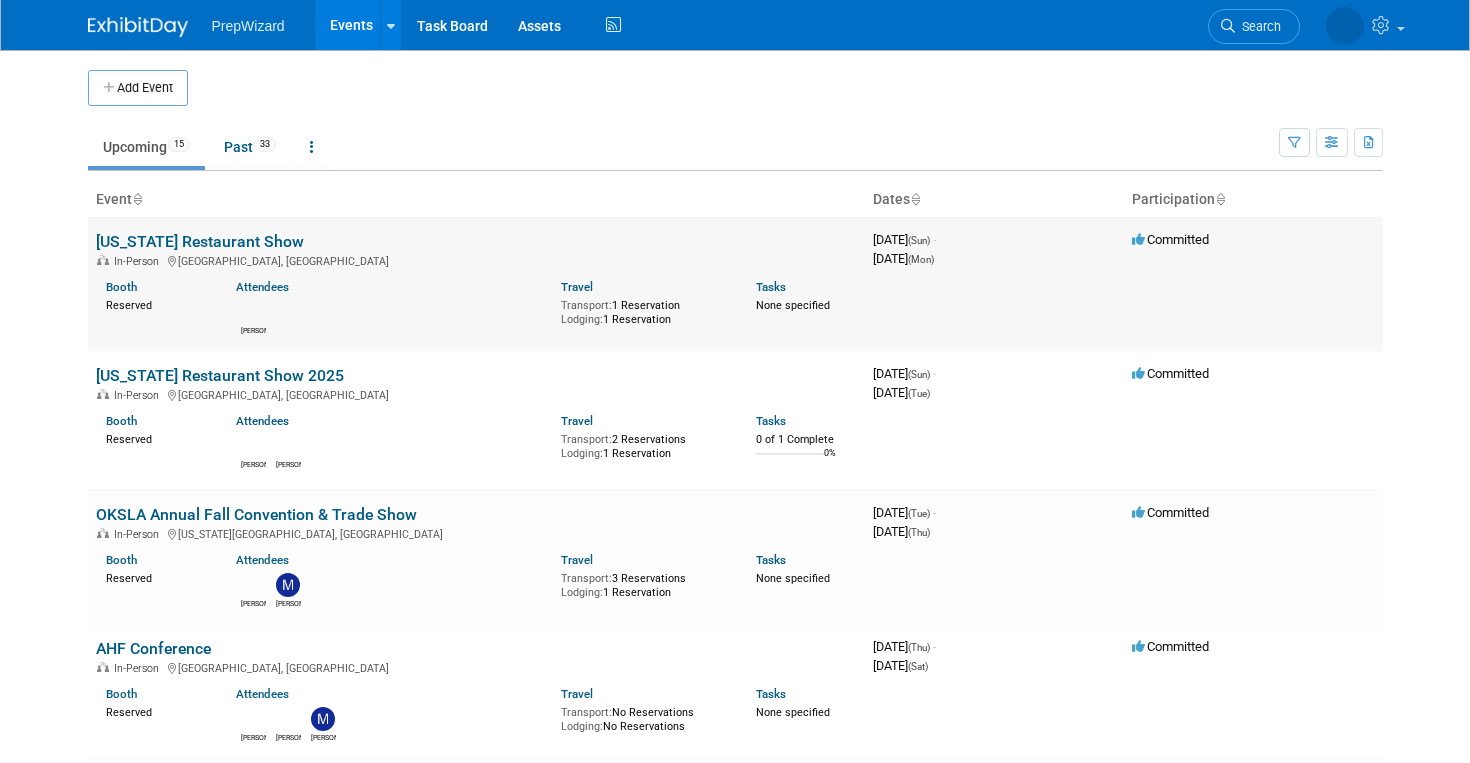 scroll, scrollTop: 0, scrollLeft: 0, axis: both 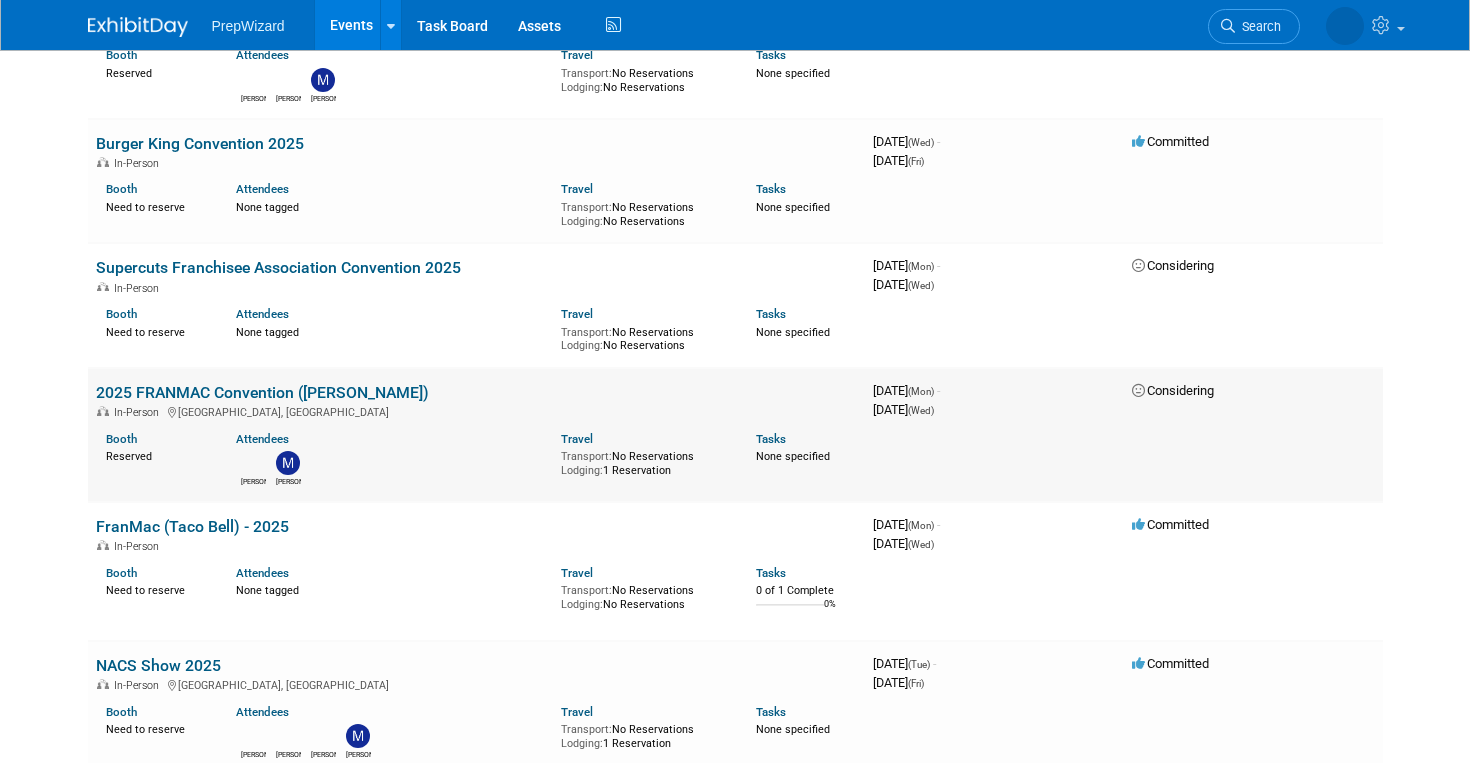click on "3968697600
October 06, 2025  (Mon)    -
October 08, 2025  (Wed)" at bounding box center (994, 435) 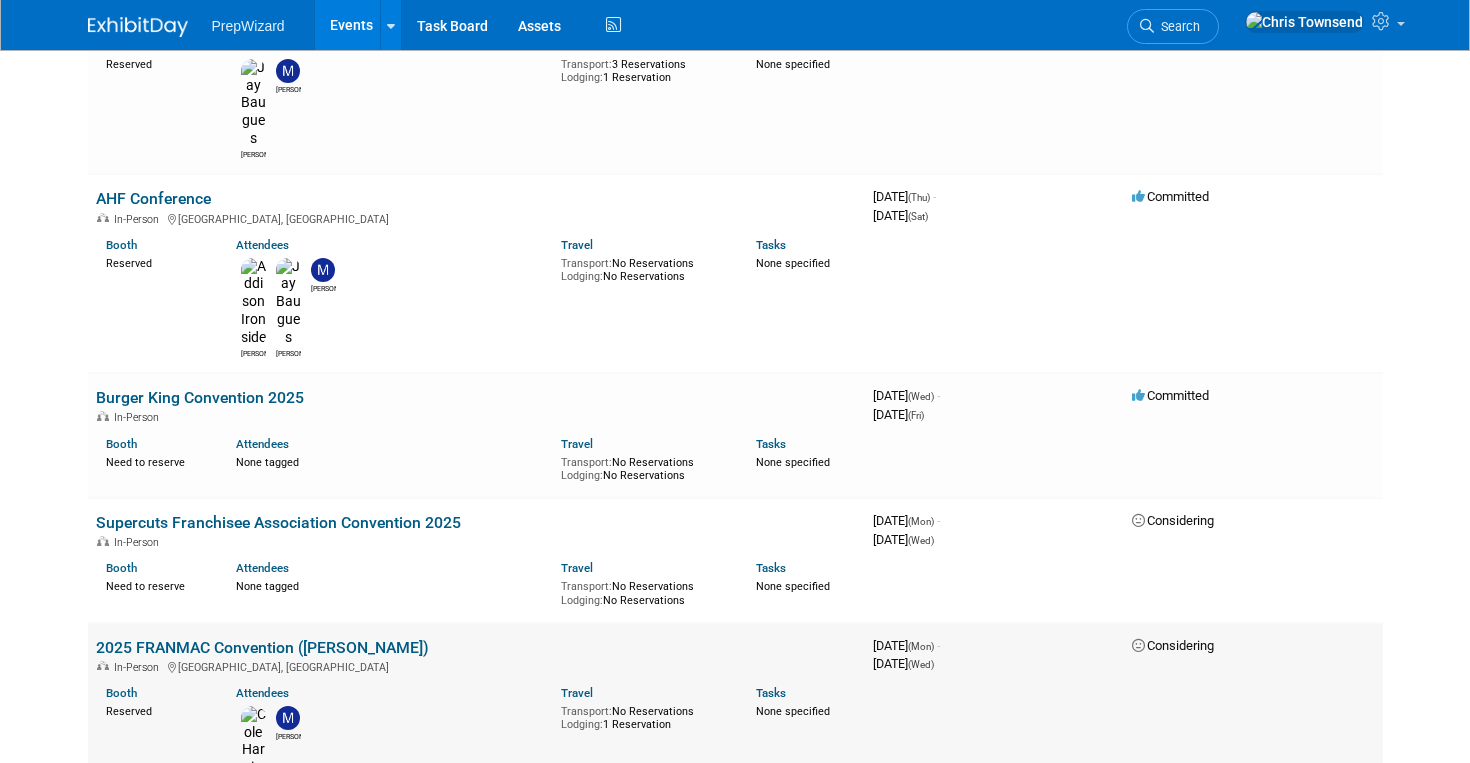 click on "2025 FRANMAC Convention ([PERSON_NAME])" at bounding box center [262, 647] 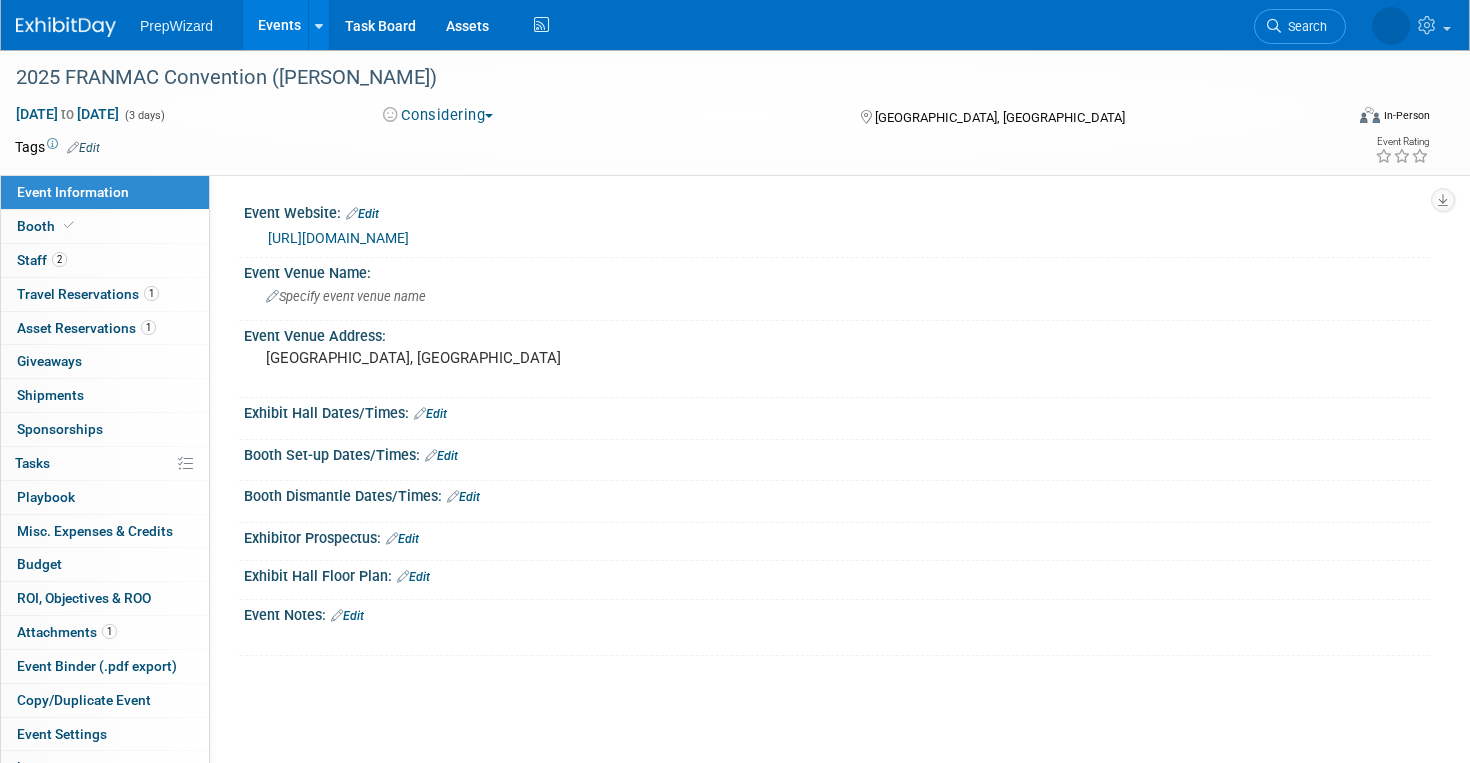 scroll, scrollTop: 0, scrollLeft: 0, axis: both 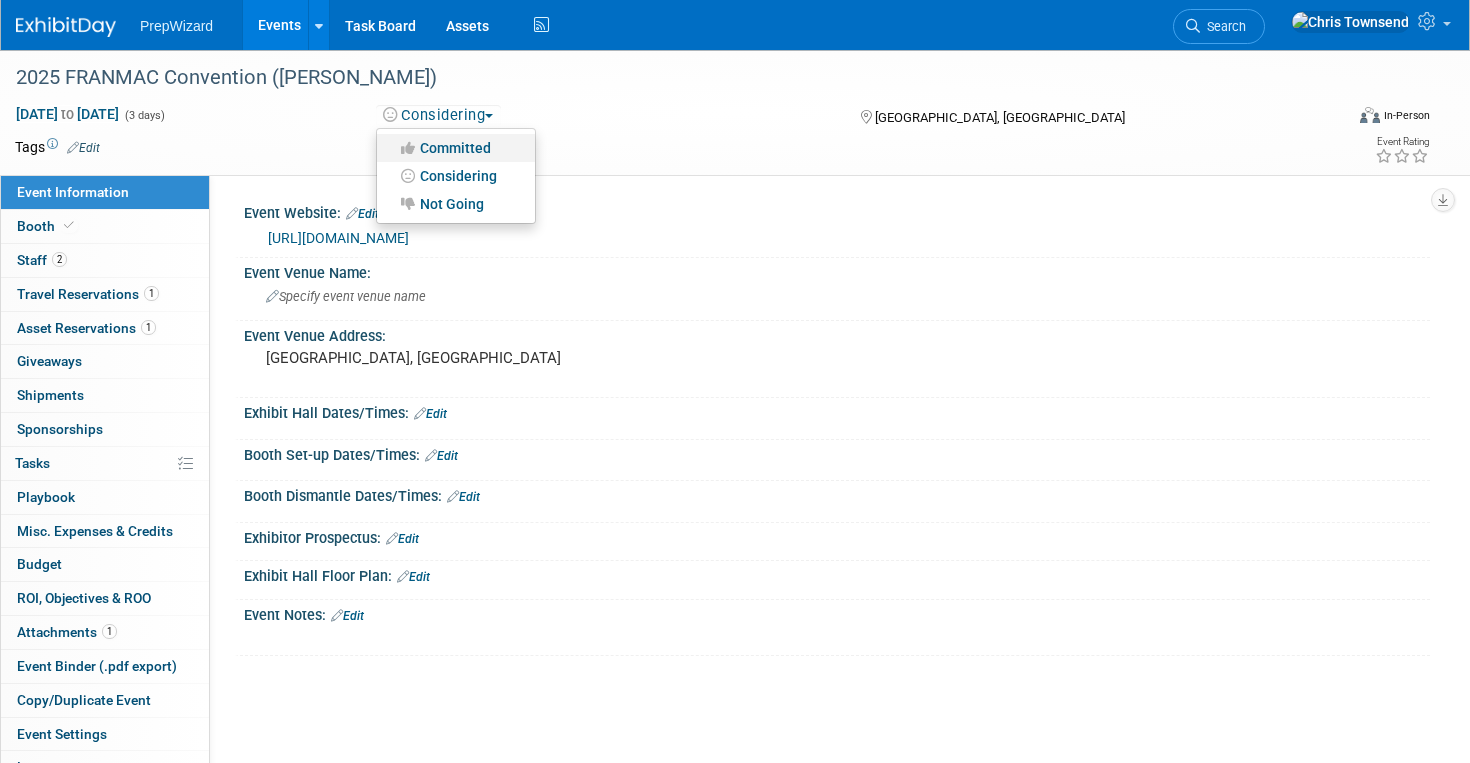 click on "Committed" at bounding box center (456, 148) 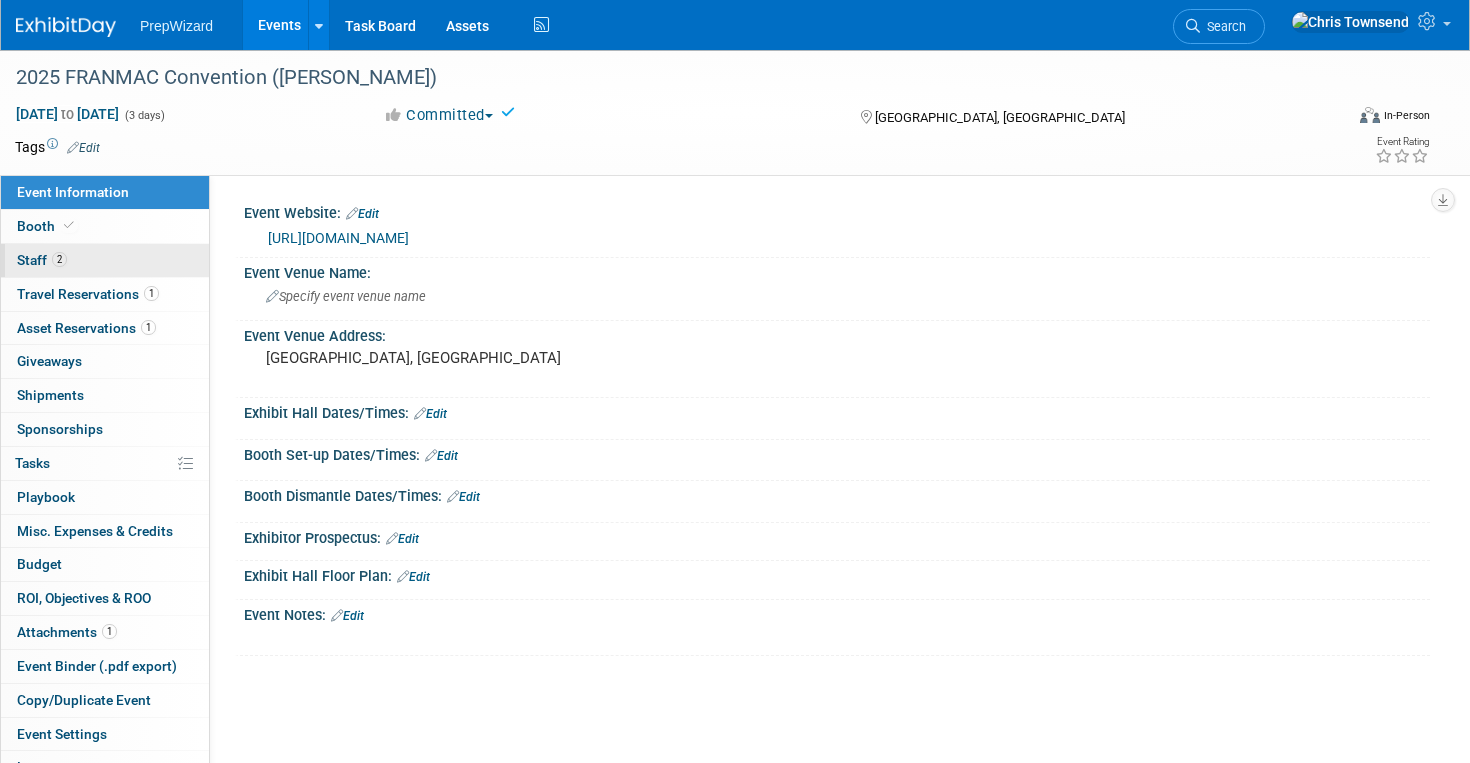 click on "Staff 2" at bounding box center (42, 260) 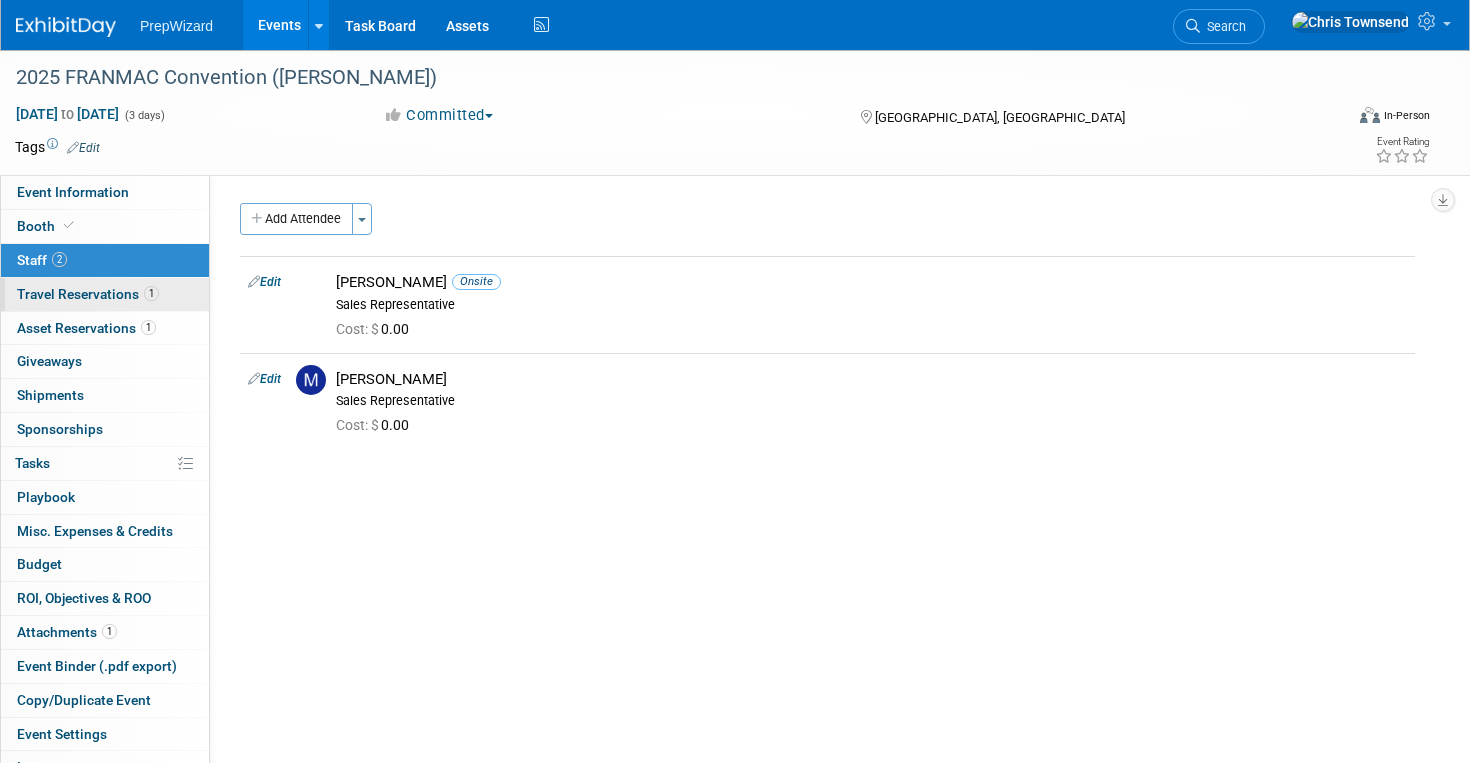 click on "Travel Reservations 1" at bounding box center (88, 294) 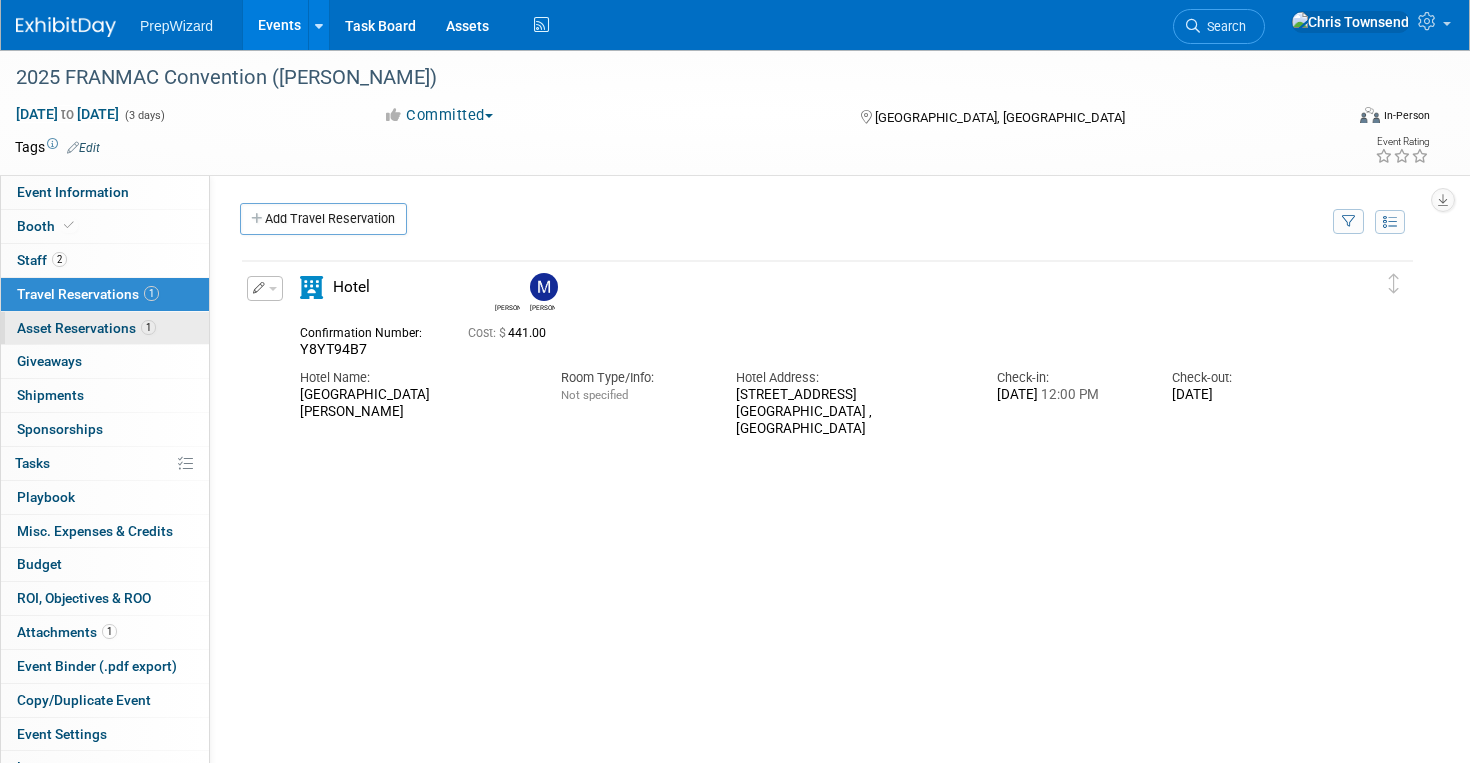 click on "Asset Reservations 1" at bounding box center (86, 328) 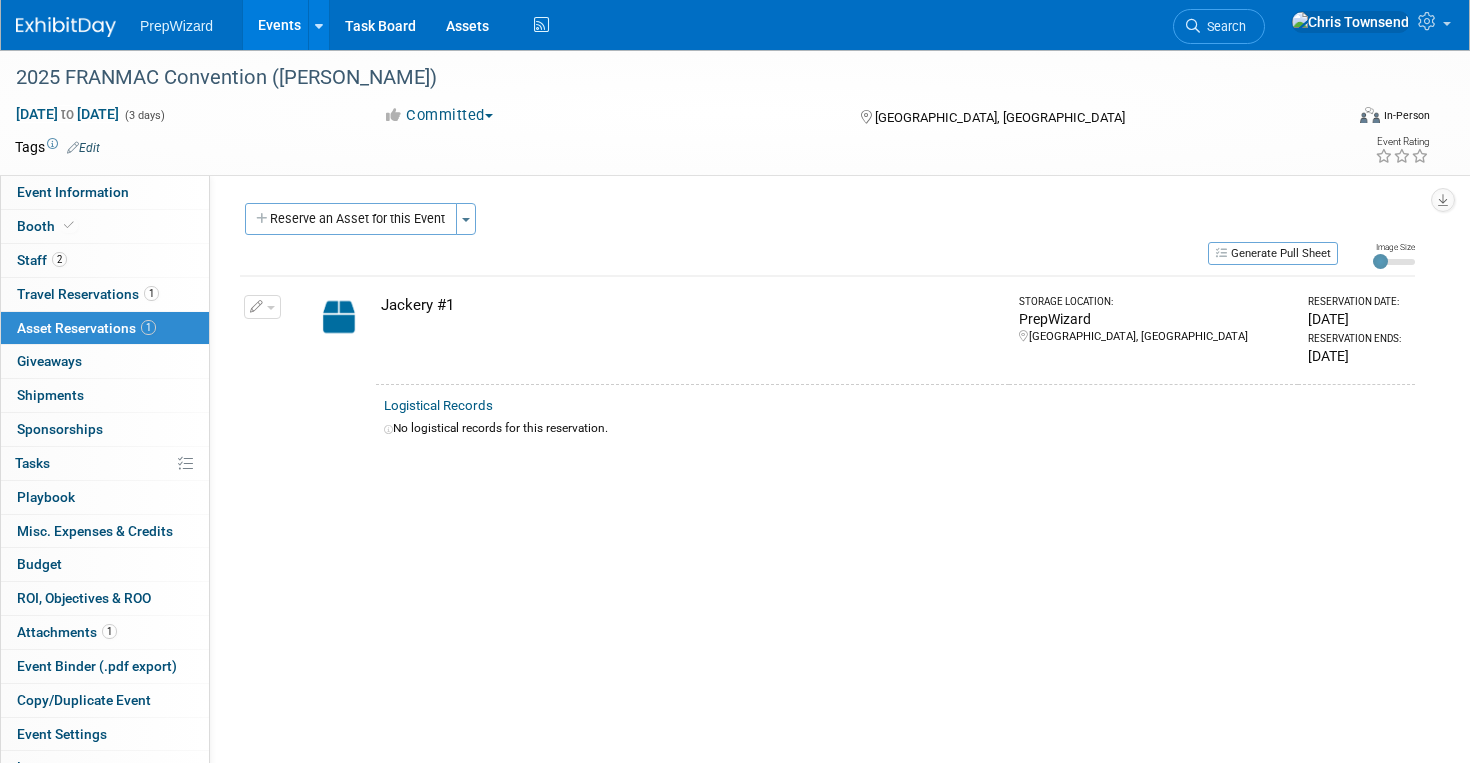 click on "Events" at bounding box center [279, 25] 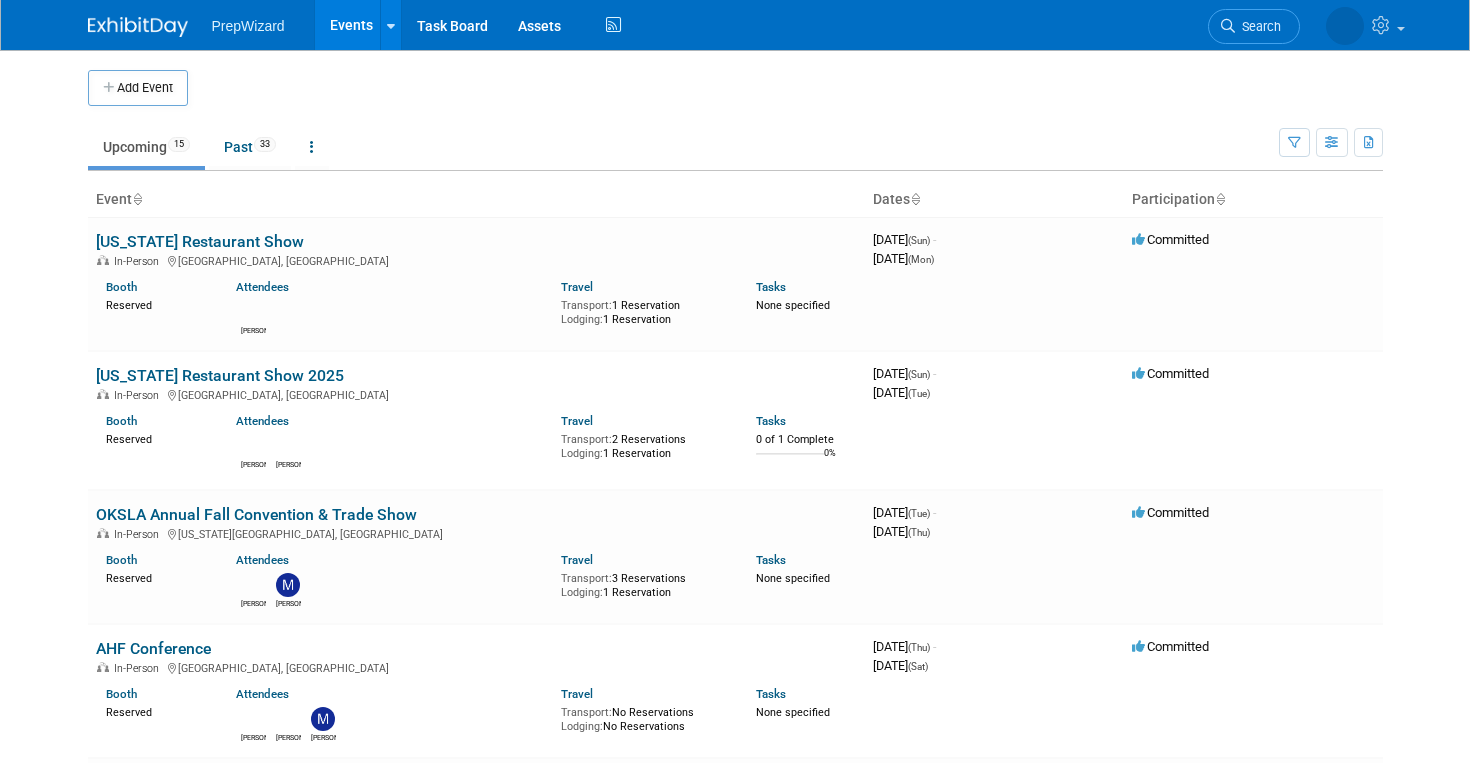 scroll, scrollTop: 0, scrollLeft: 0, axis: both 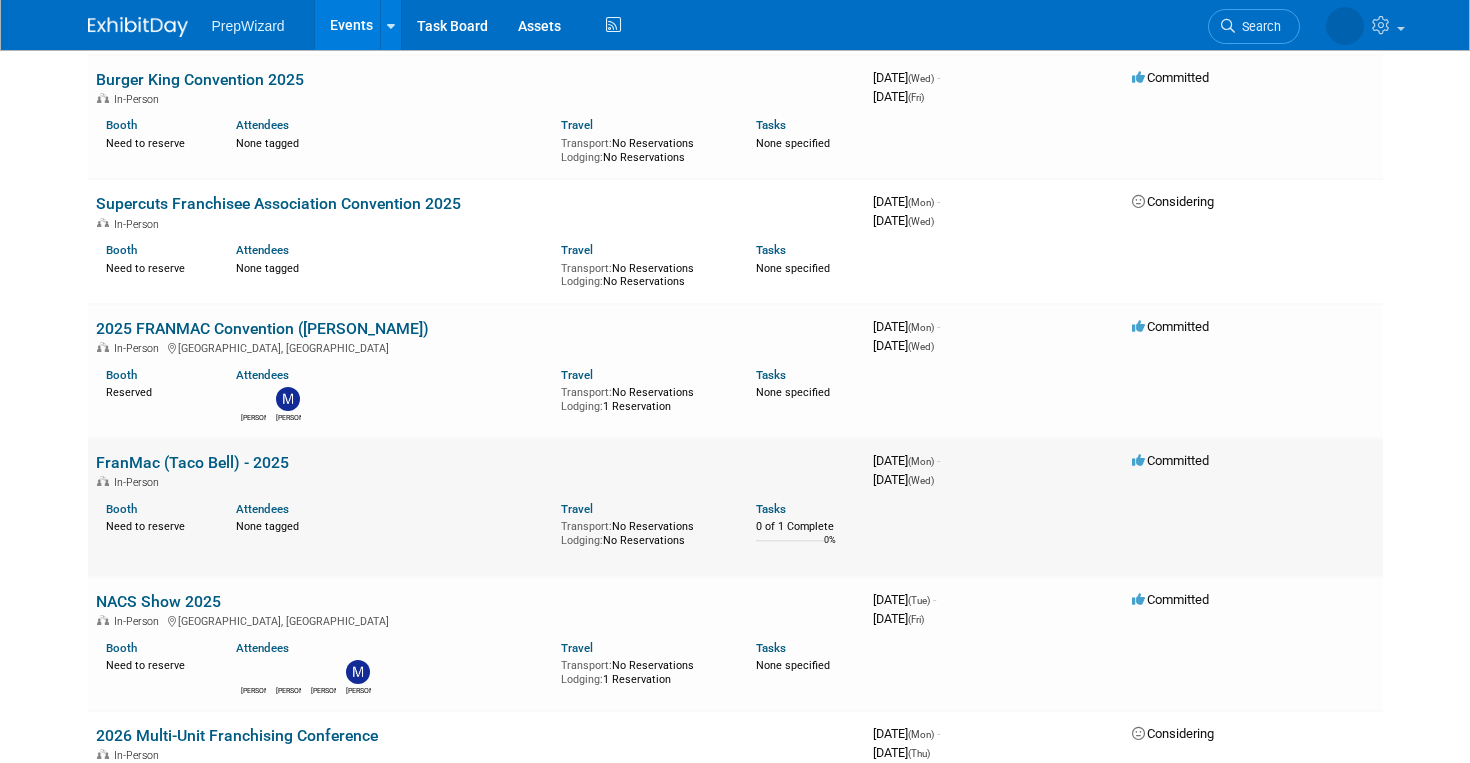 click on "FranMac (Taco Bell) - 2025" at bounding box center [192, 462] 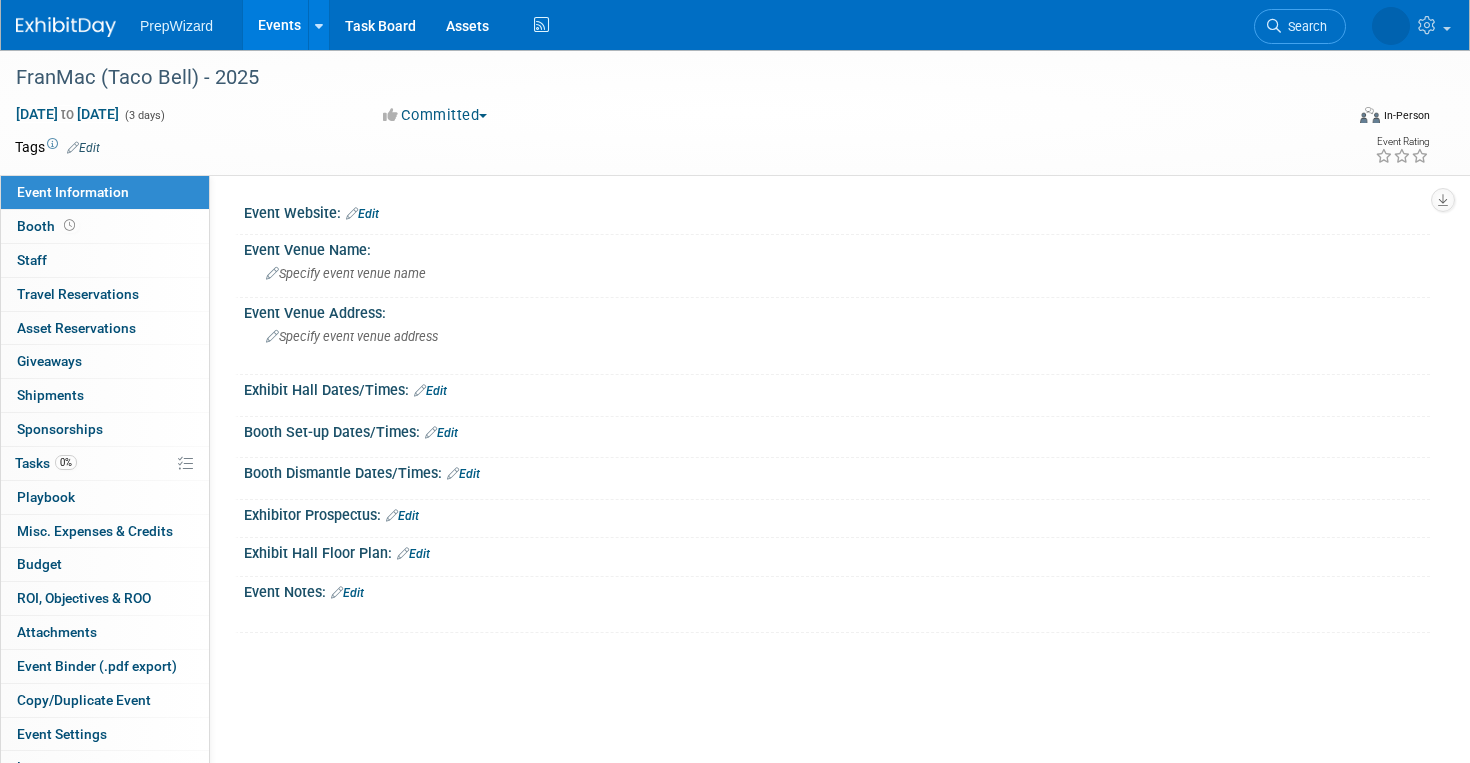 scroll, scrollTop: 0, scrollLeft: 0, axis: both 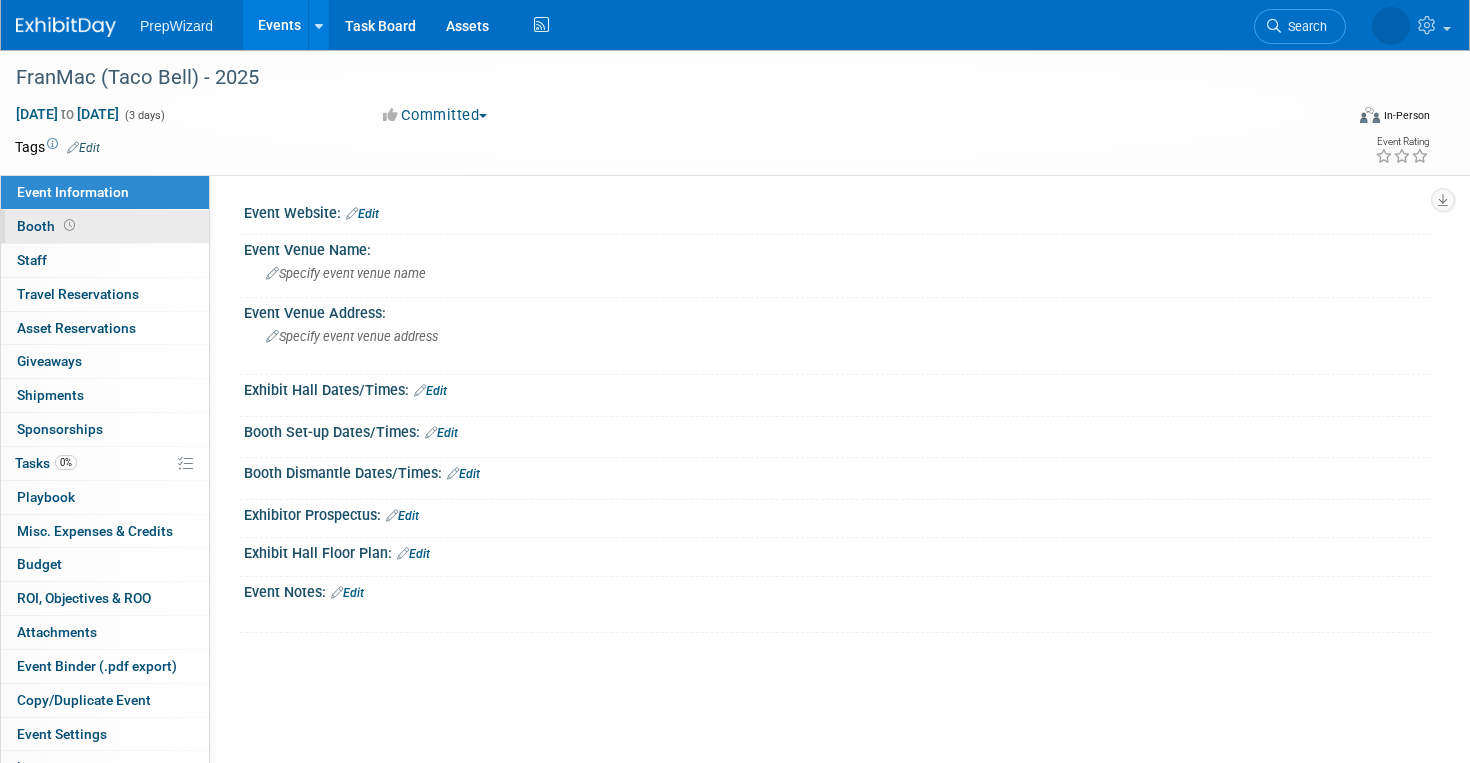 click on "Booth" at bounding box center (48, 226) 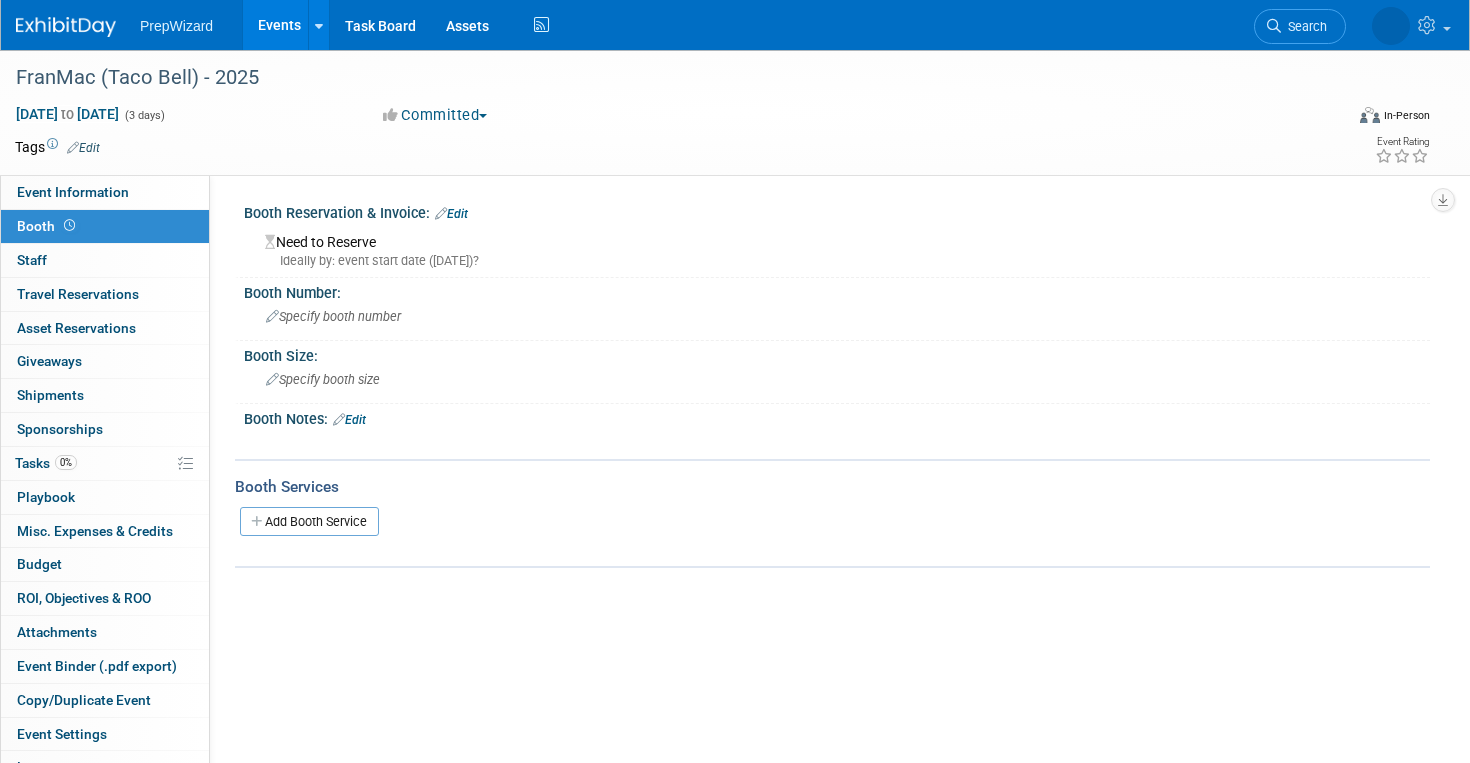 click on "Edit" at bounding box center [83, 148] 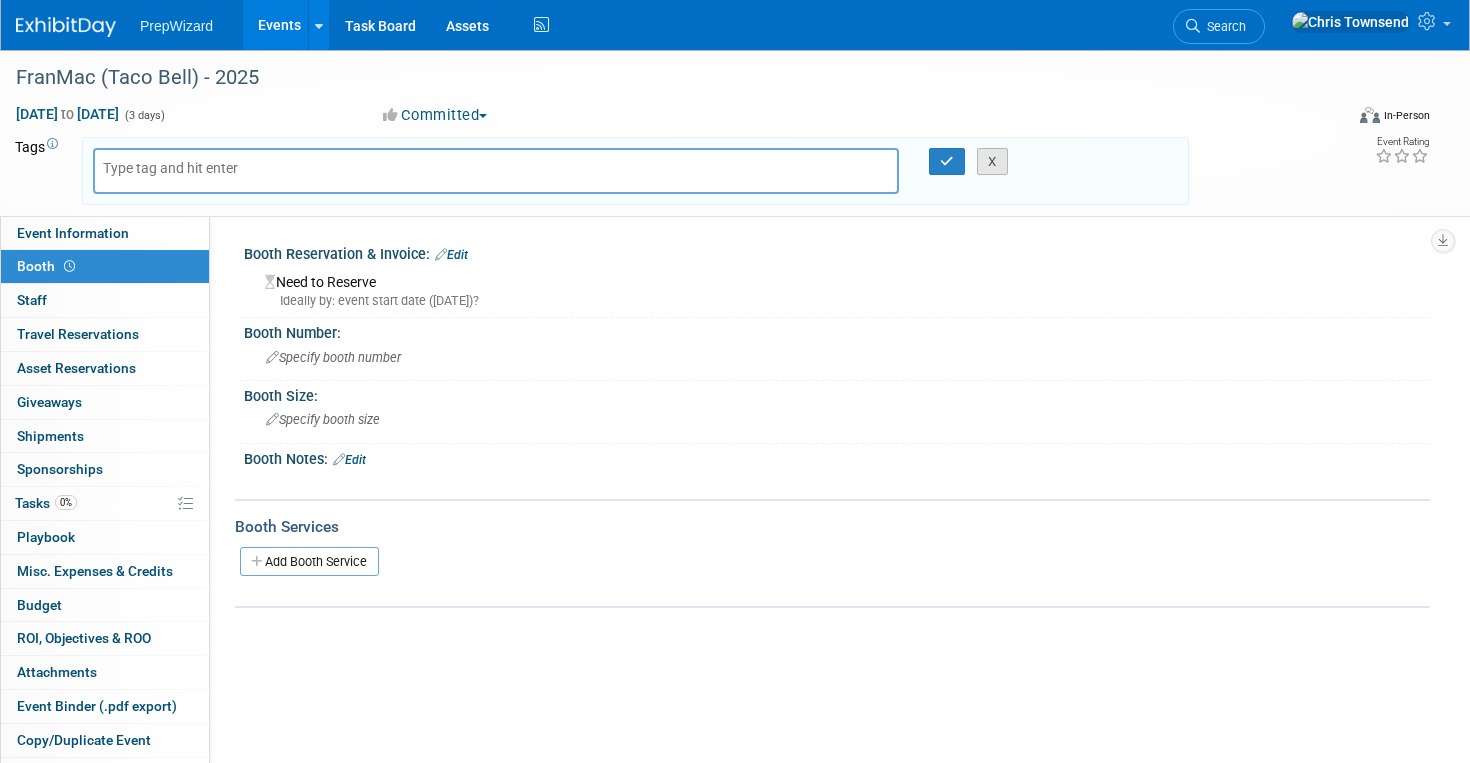 click on "X" at bounding box center (992, 162) 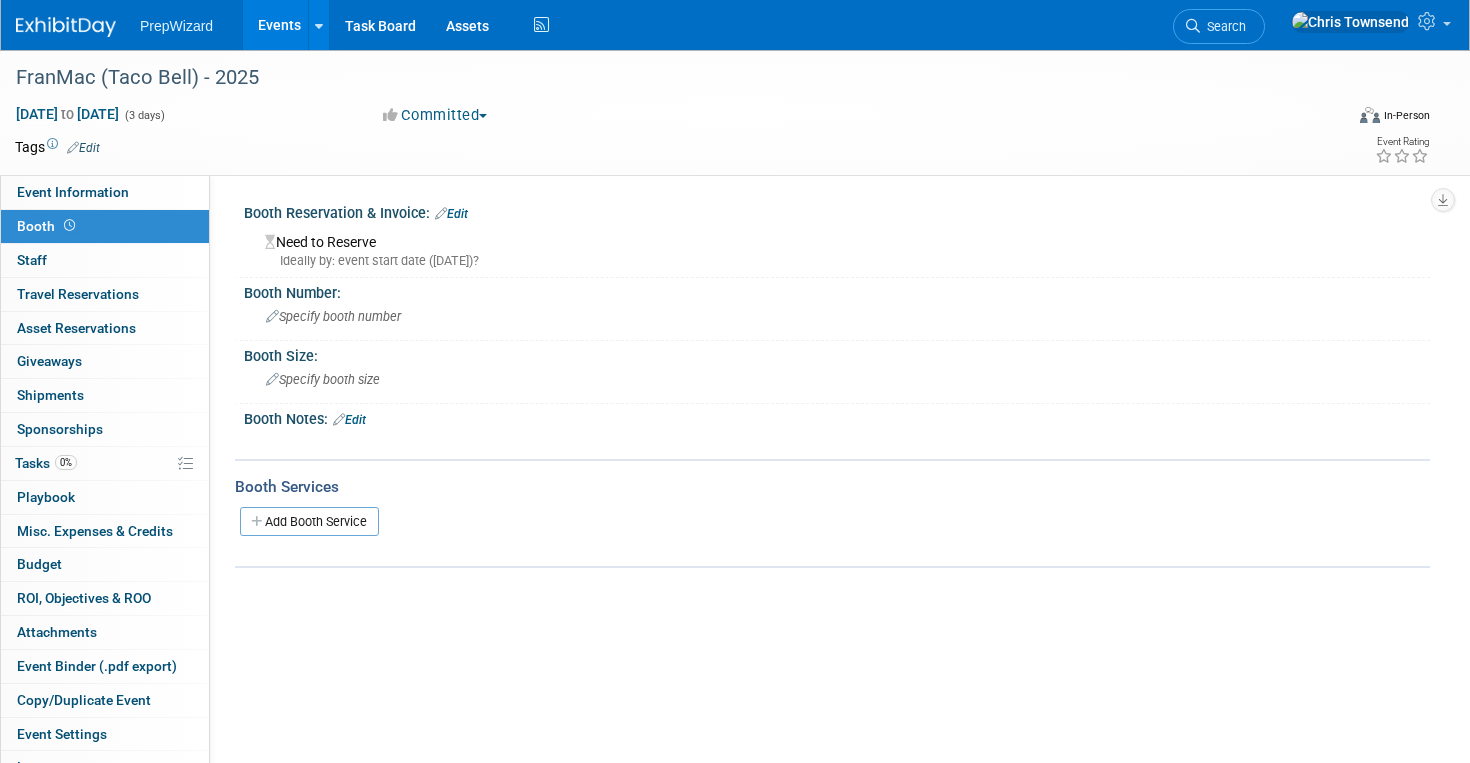 scroll, scrollTop: 299, scrollLeft: 0, axis: vertical 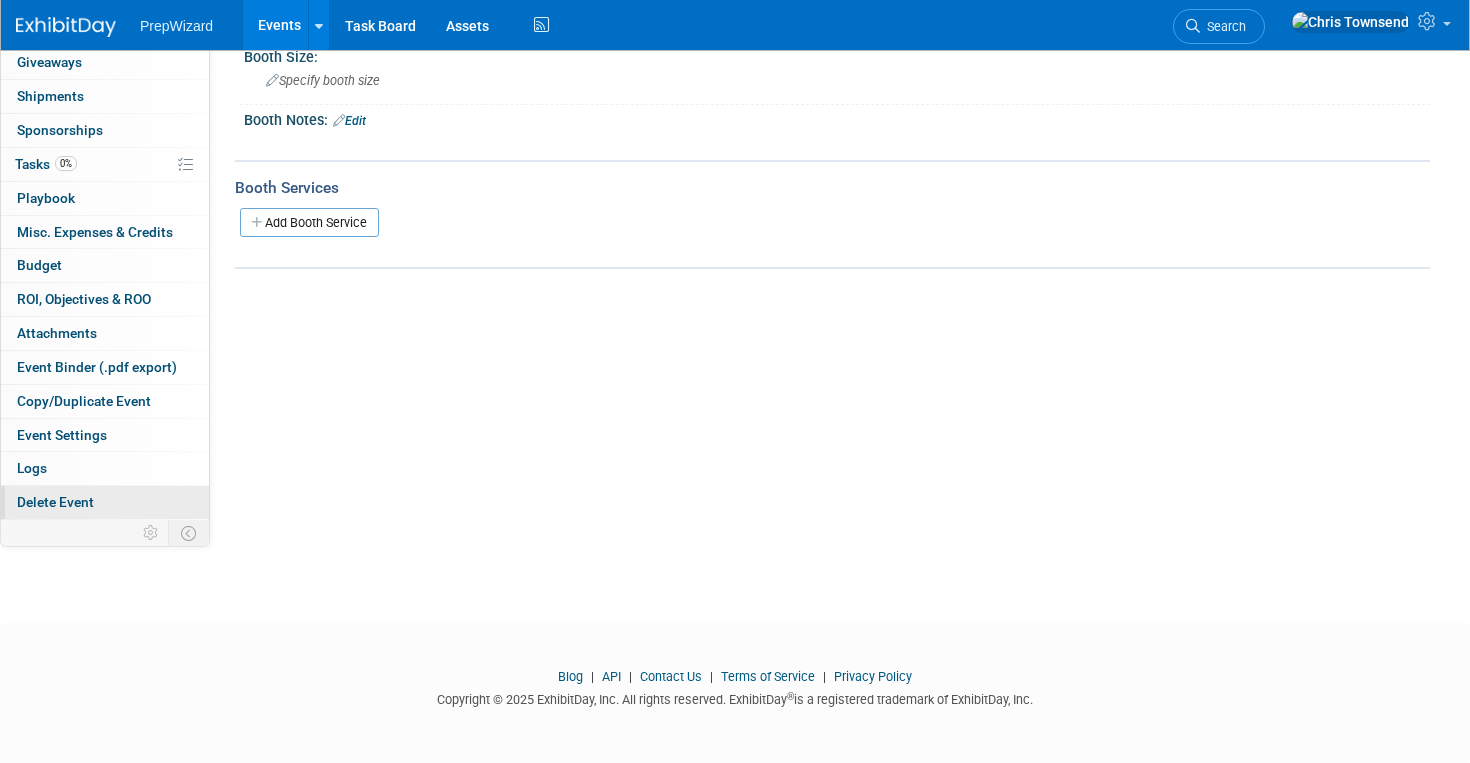 click on "Delete Event" at bounding box center [55, 502] 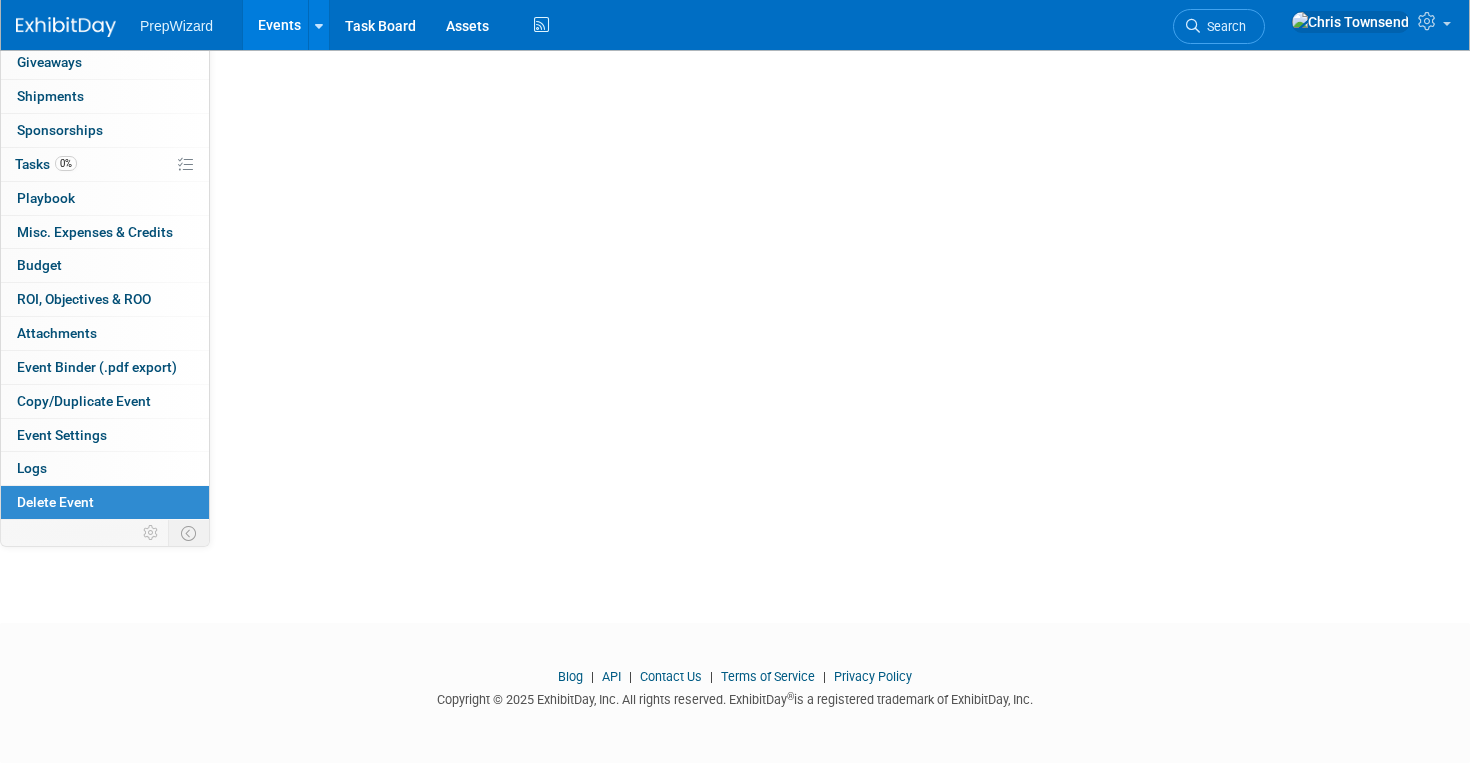 scroll, scrollTop: 0, scrollLeft: 0, axis: both 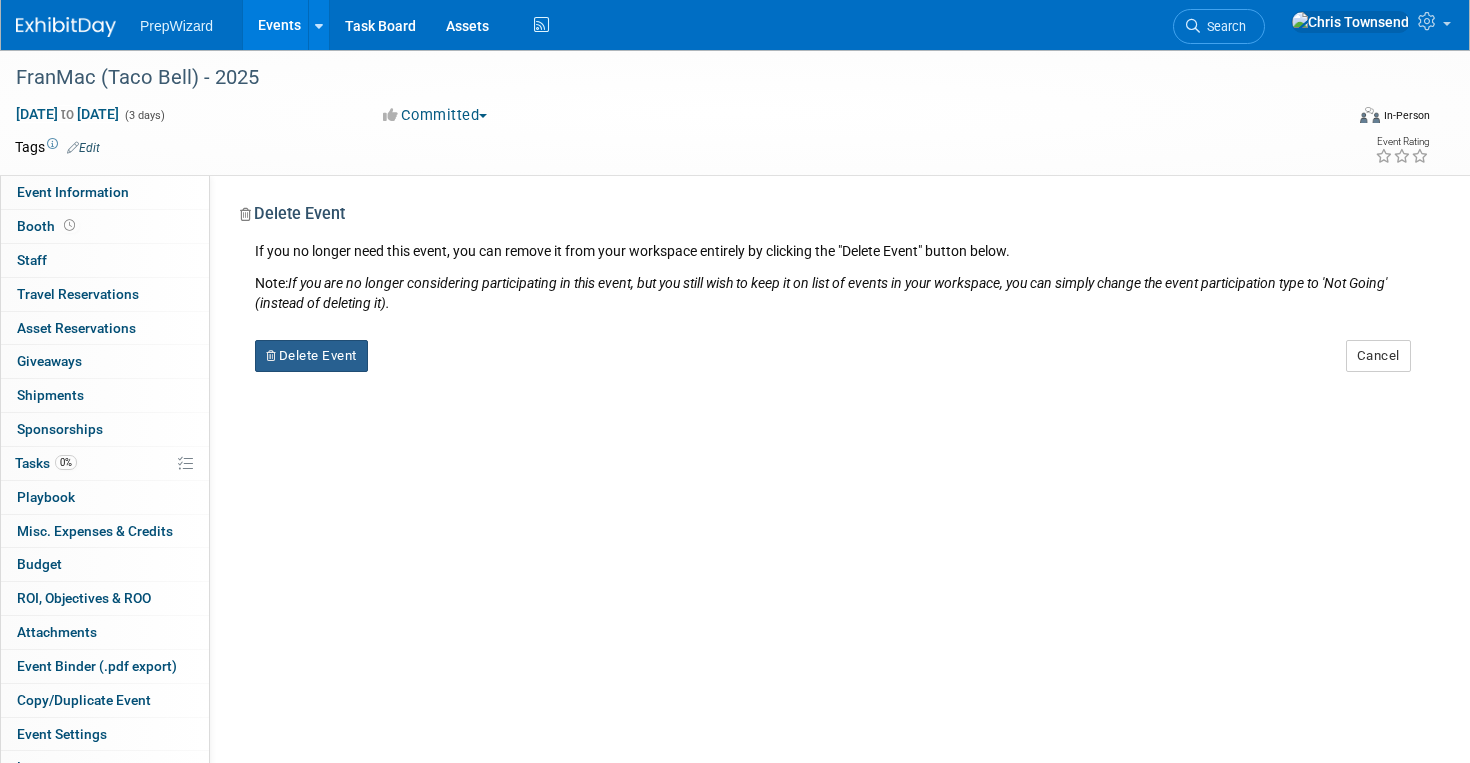 click on "Delete Event" at bounding box center (311, 356) 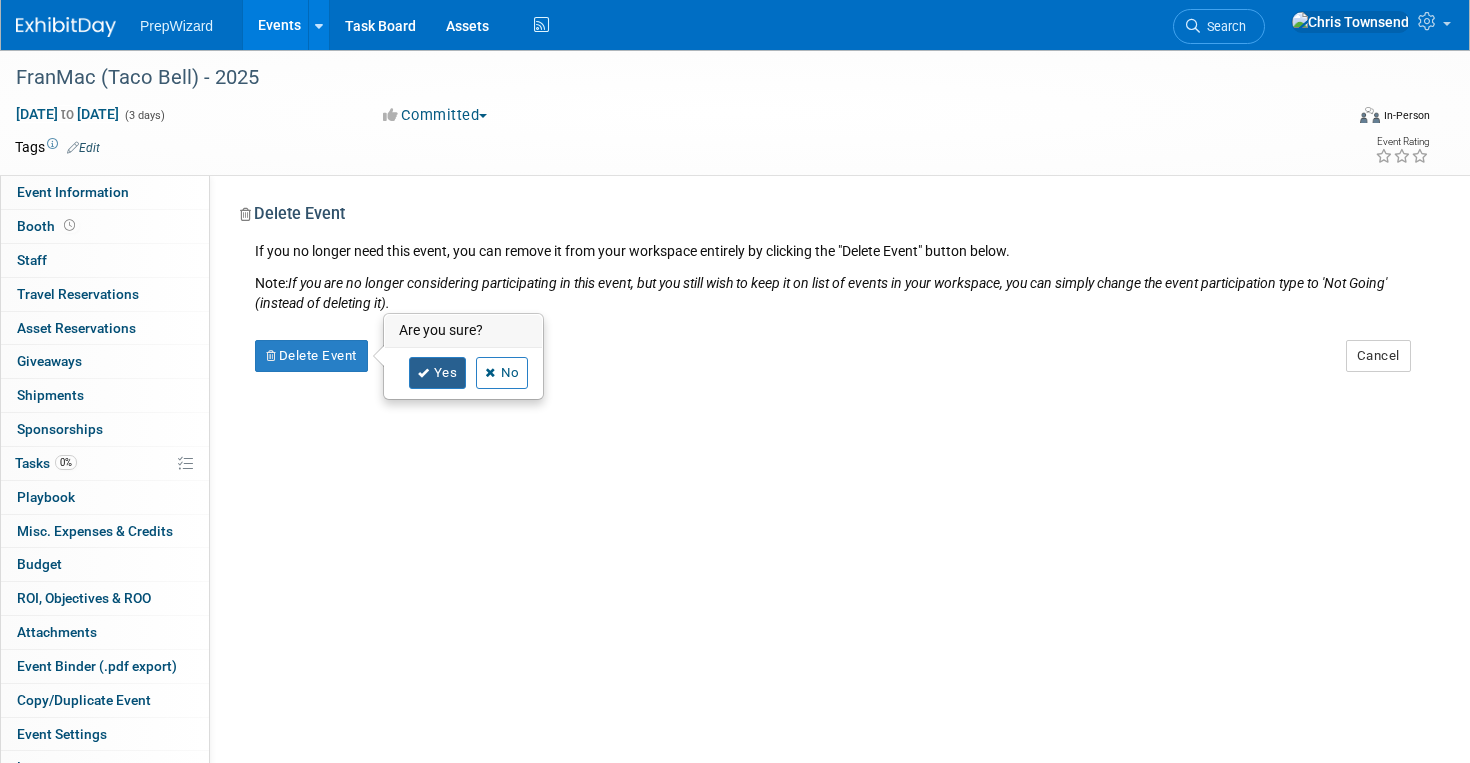 click on "Yes" at bounding box center [438, 373] 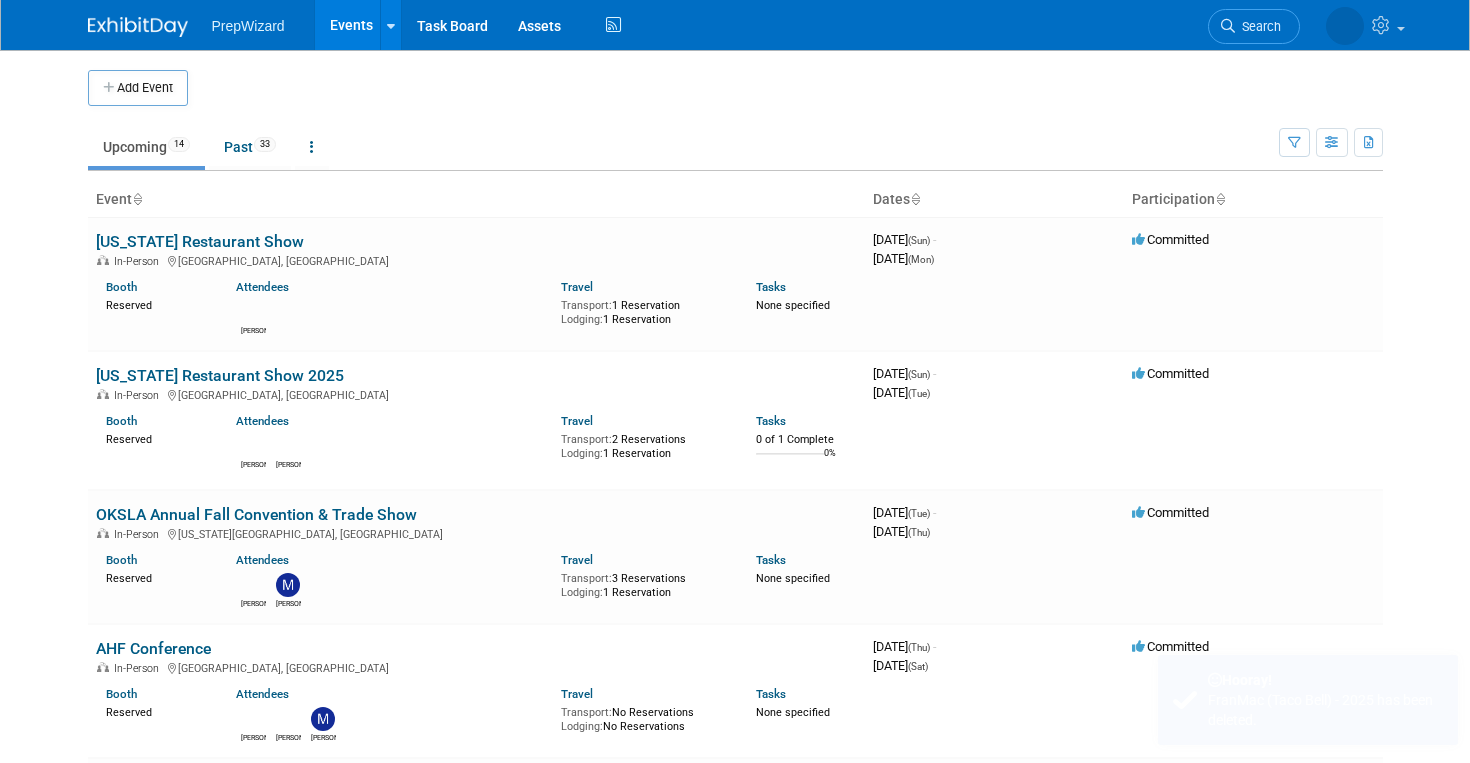scroll, scrollTop: 0, scrollLeft: 0, axis: both 